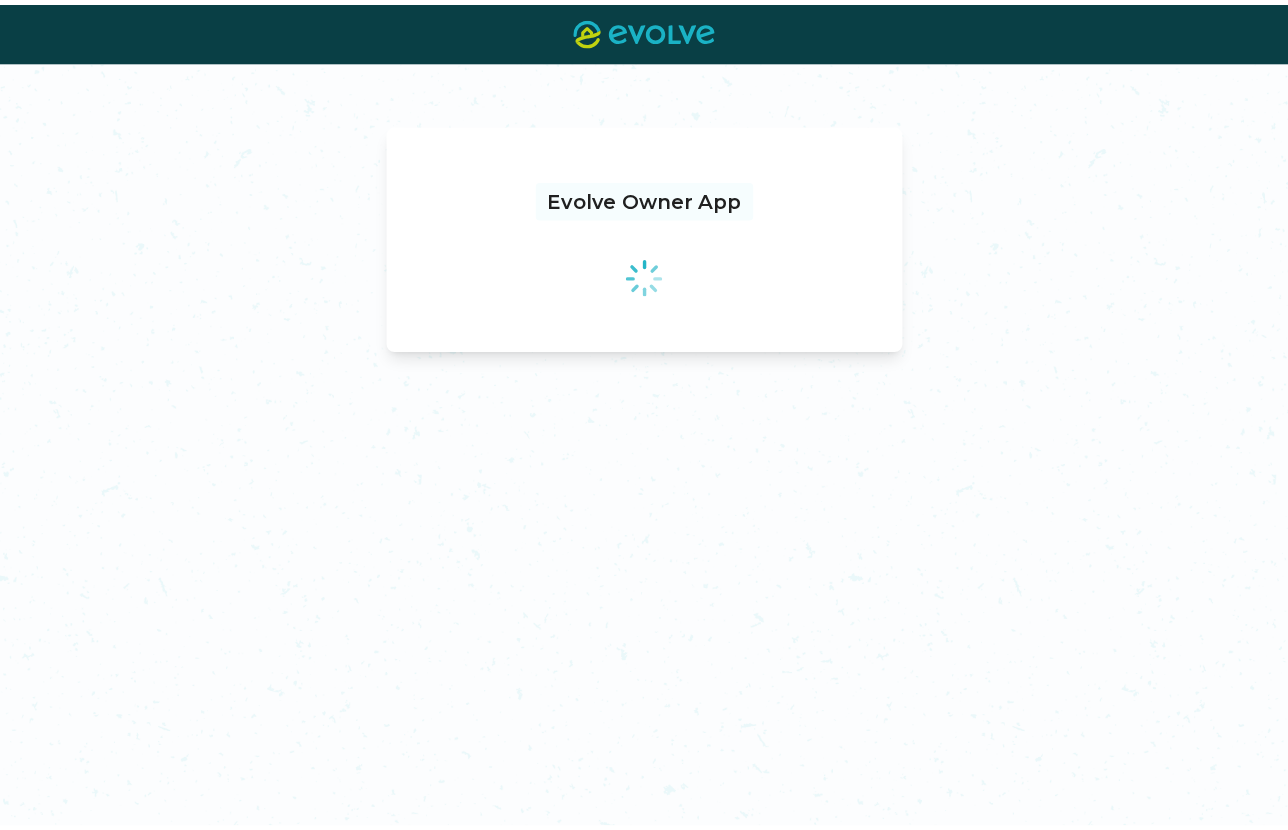 scroll, scrollTop: 0, scrollLeft: 0, axis: both 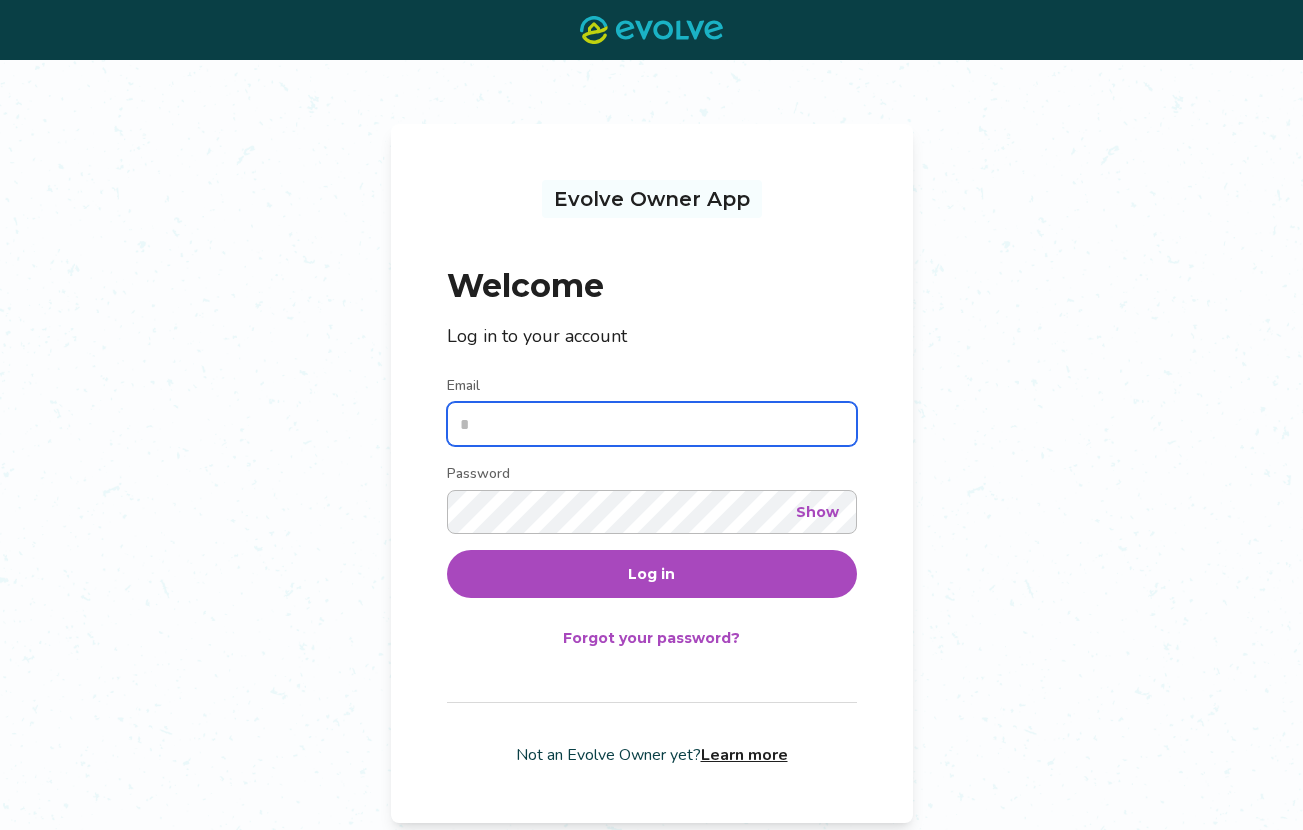 type on "**********" 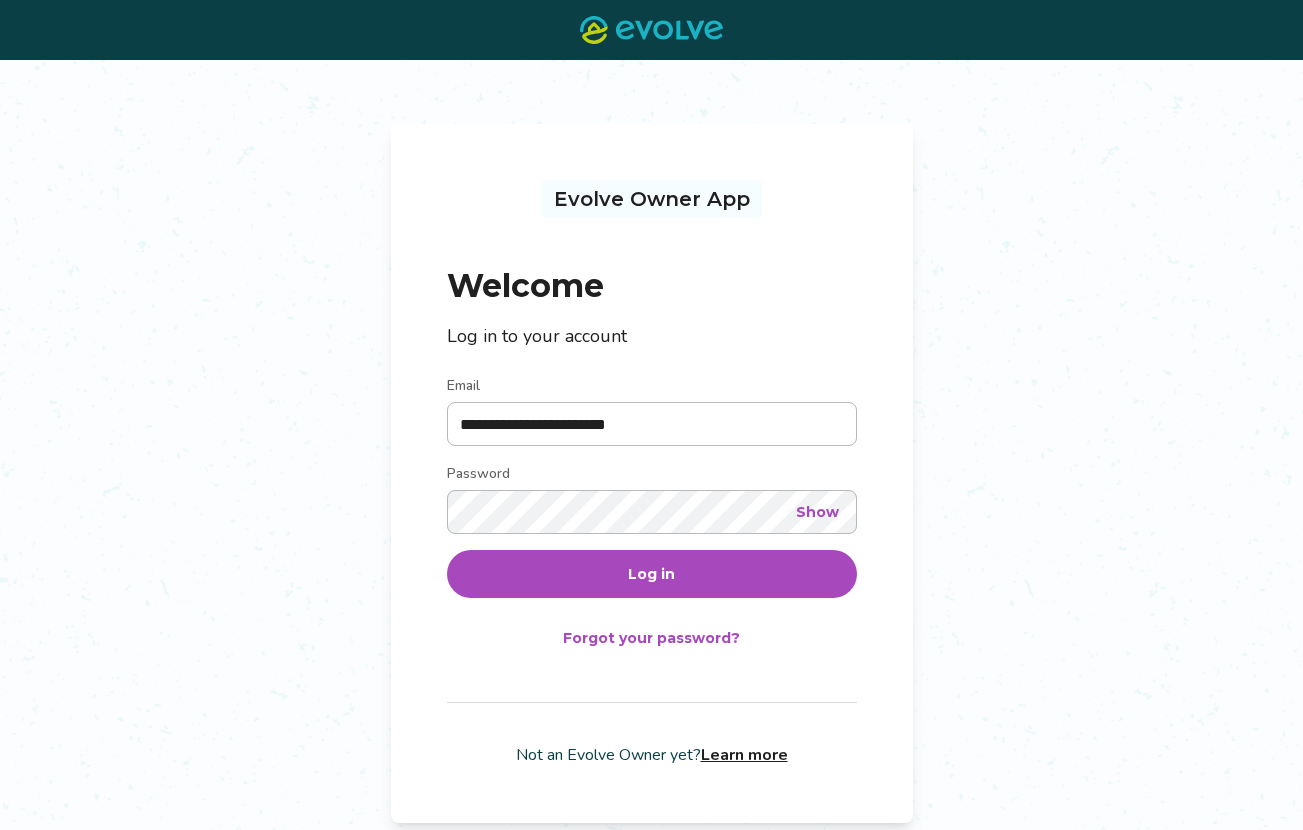 click on "Show" at bounding box center [817, 512] 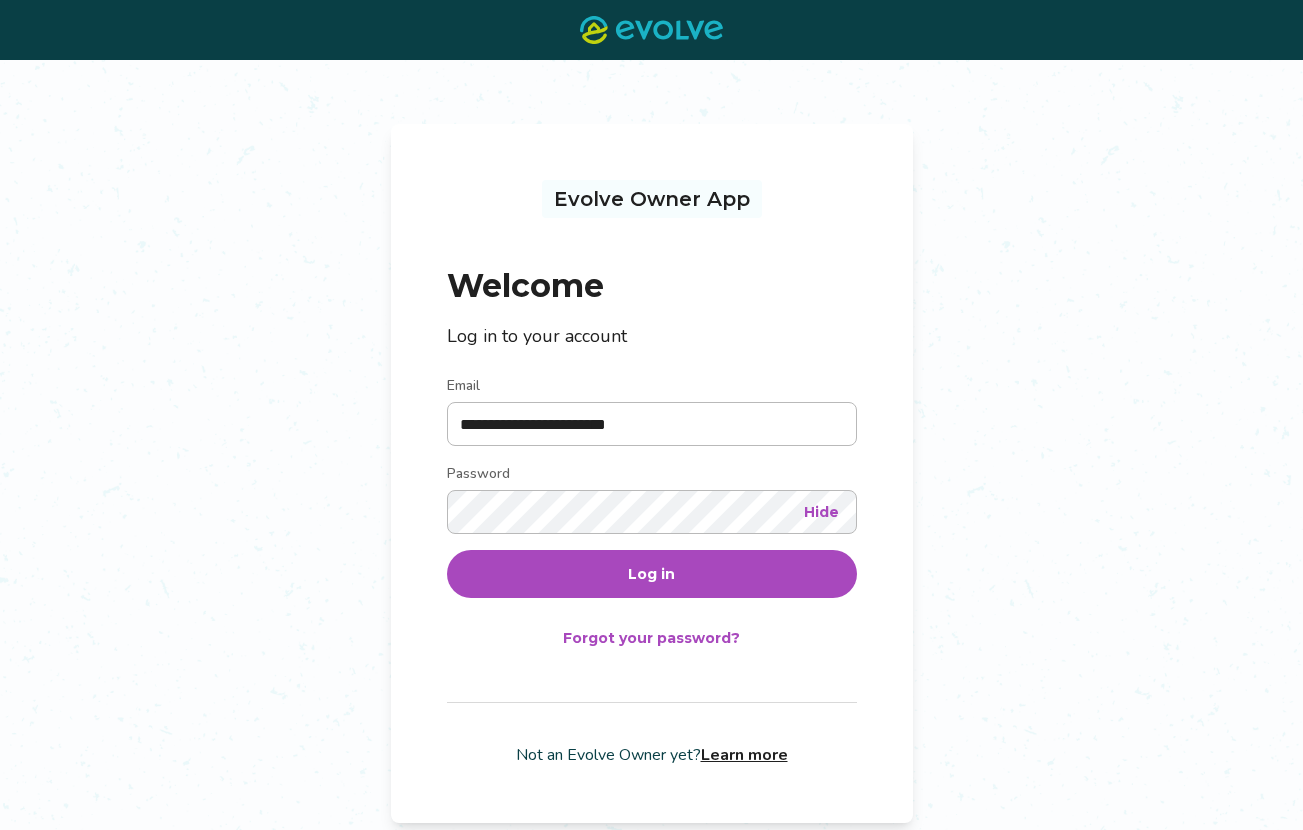click on "Log in" at bounding box center (651, 574) 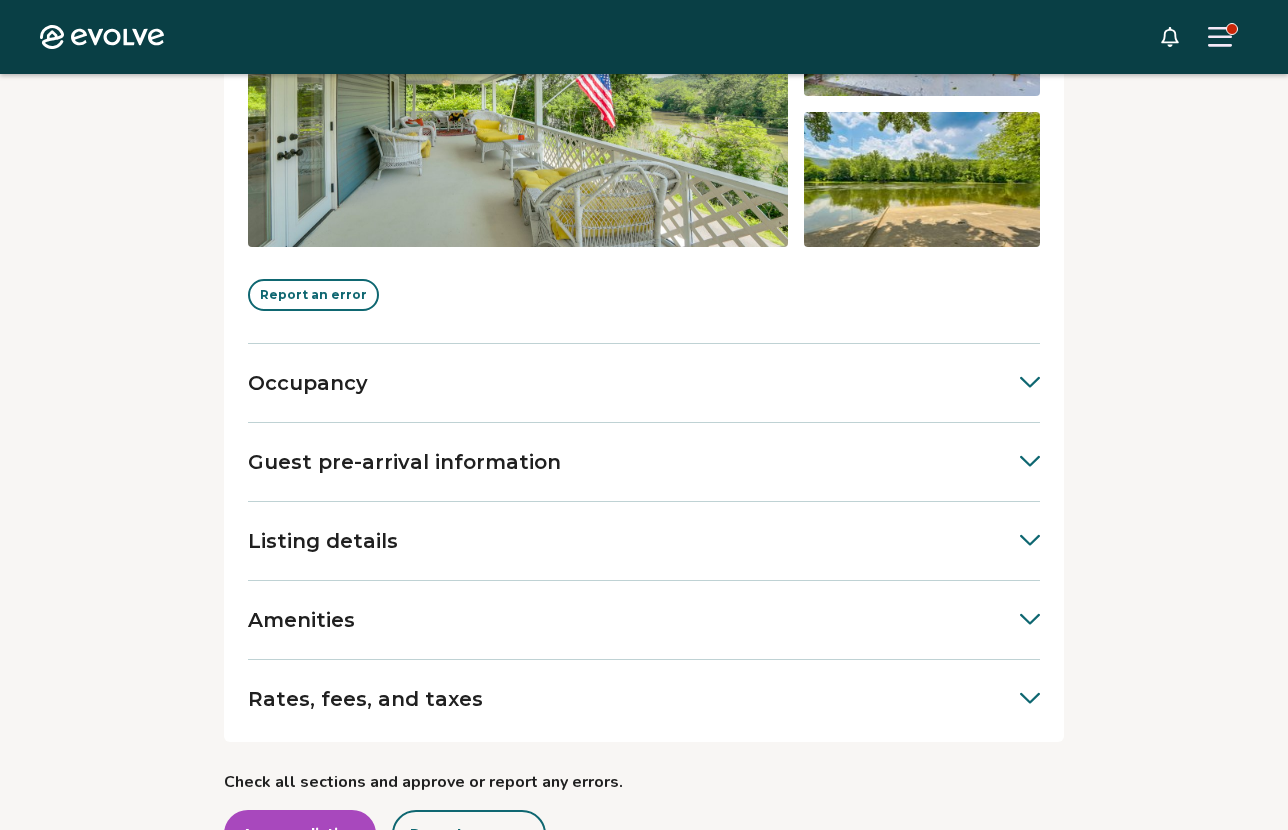 scroll, scrollTop: 643, scrollLeft: 0, axis: vertical 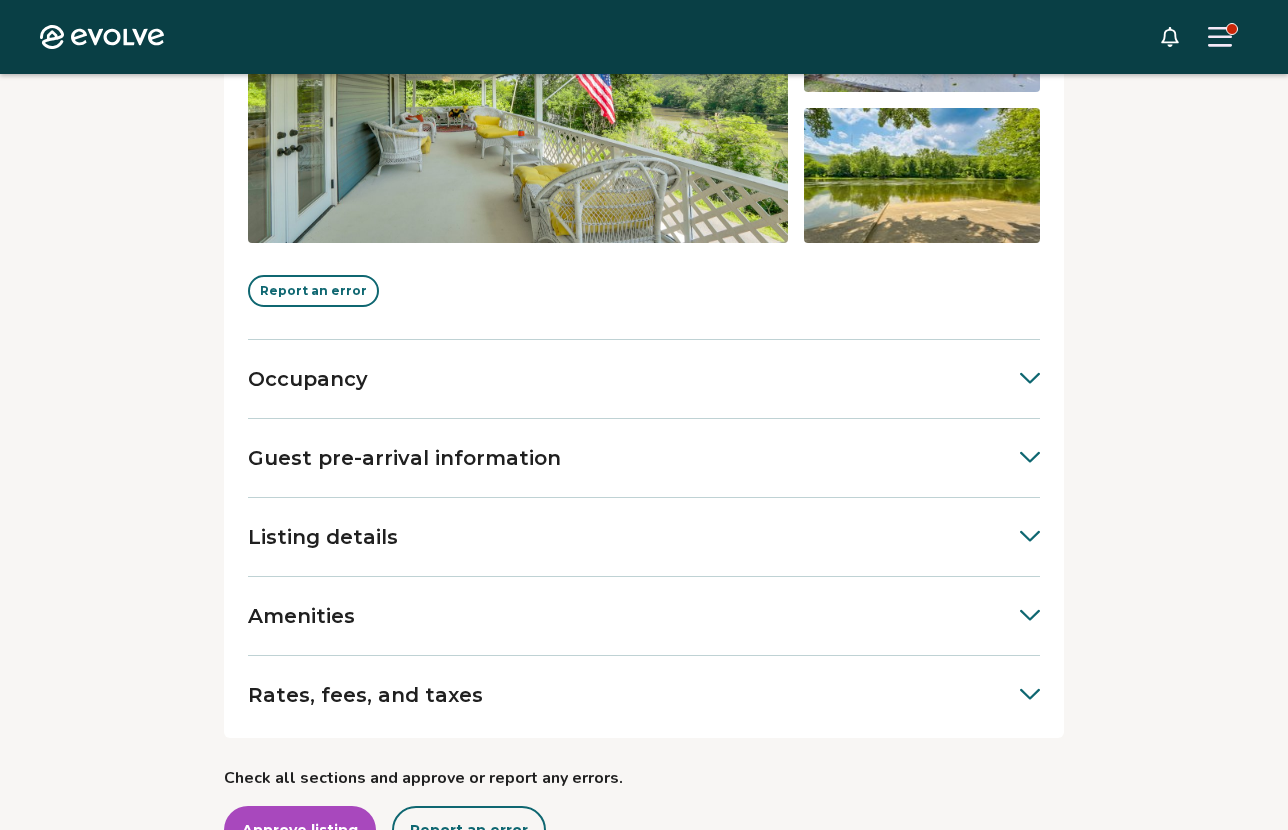 click 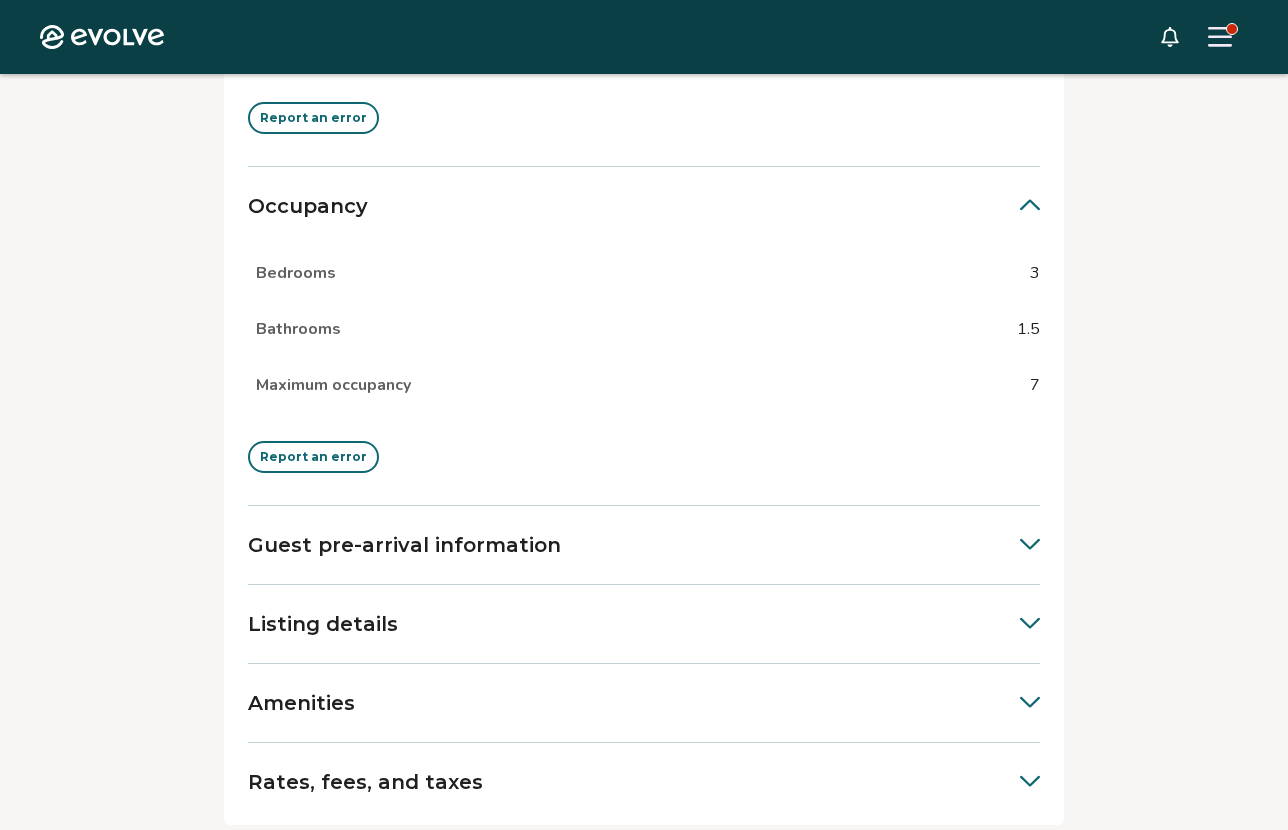 scroll, scrollTop: 805, scrollLeft: 0, axis: vertical 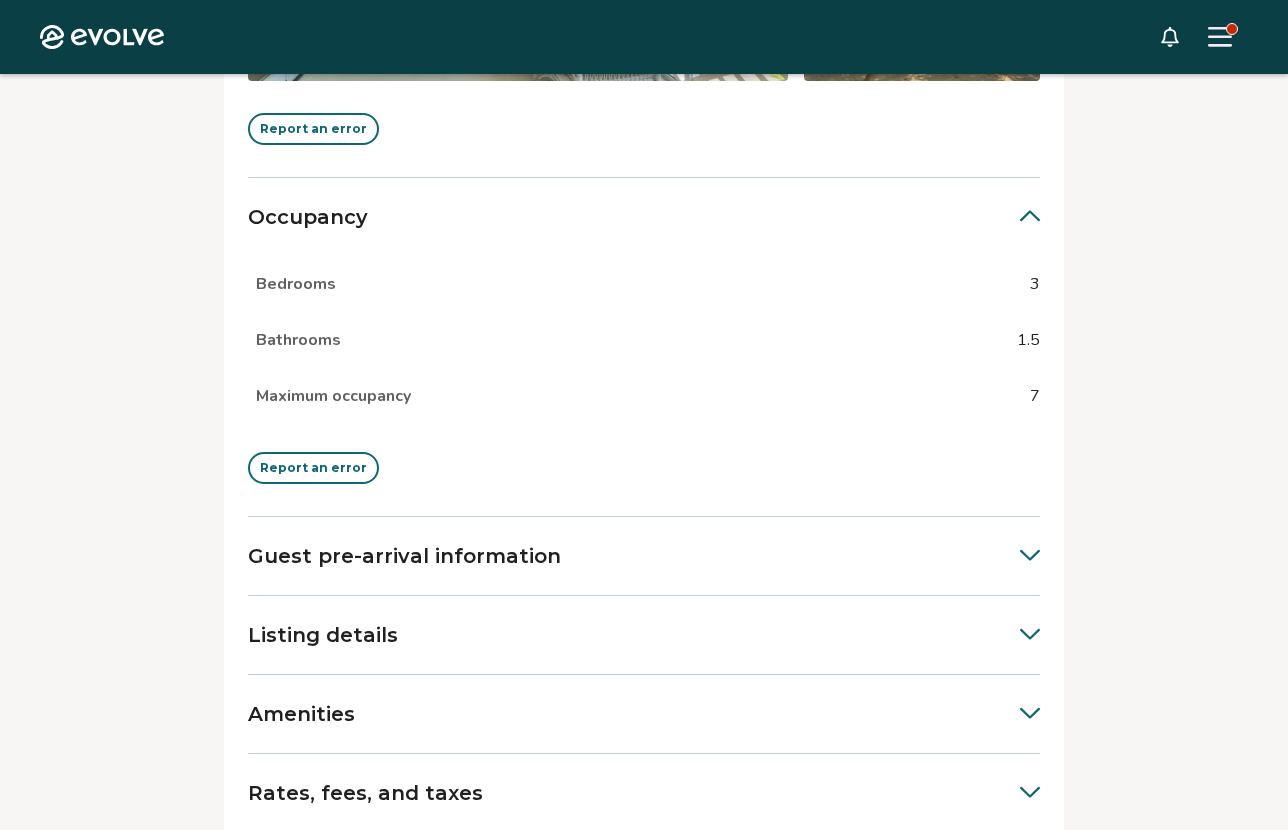 click 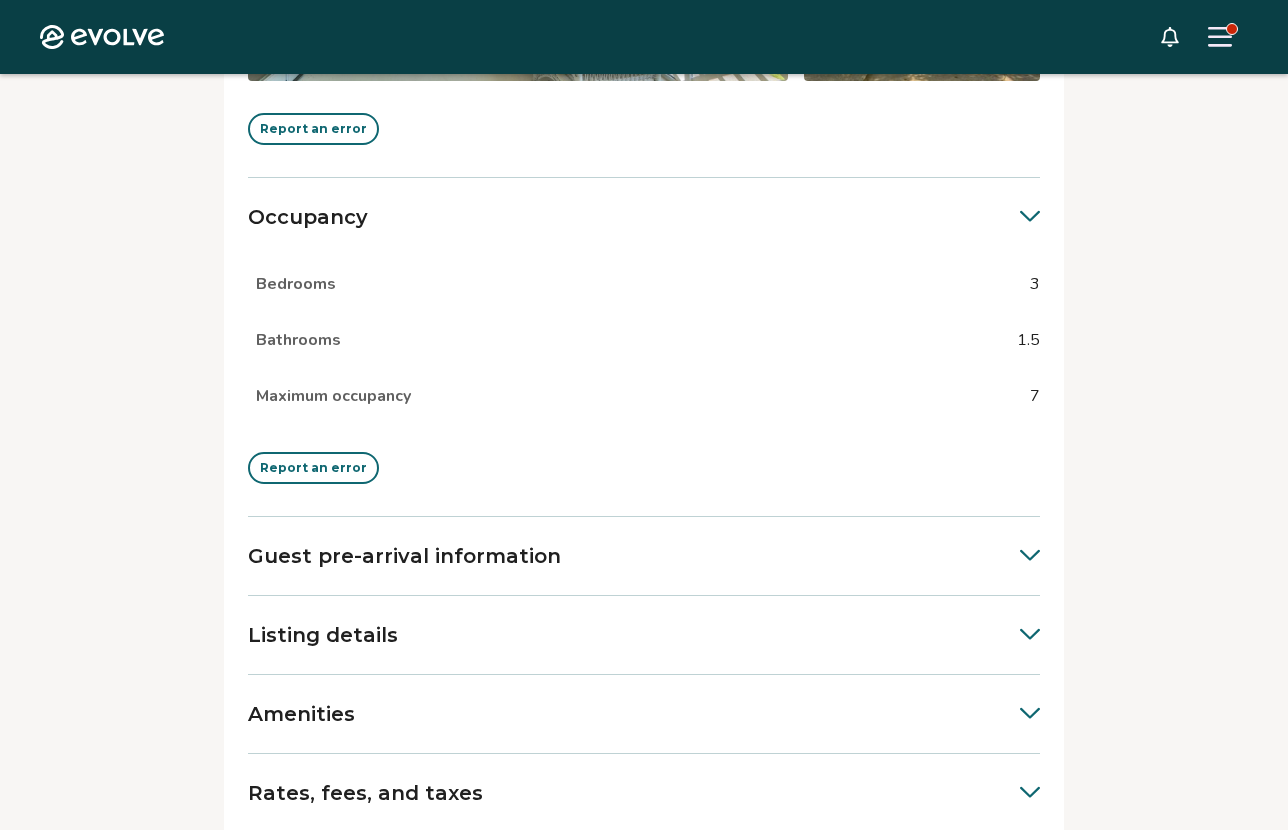 scroll, scrollTop: 787, scrollLeft: 0, axis: vertical 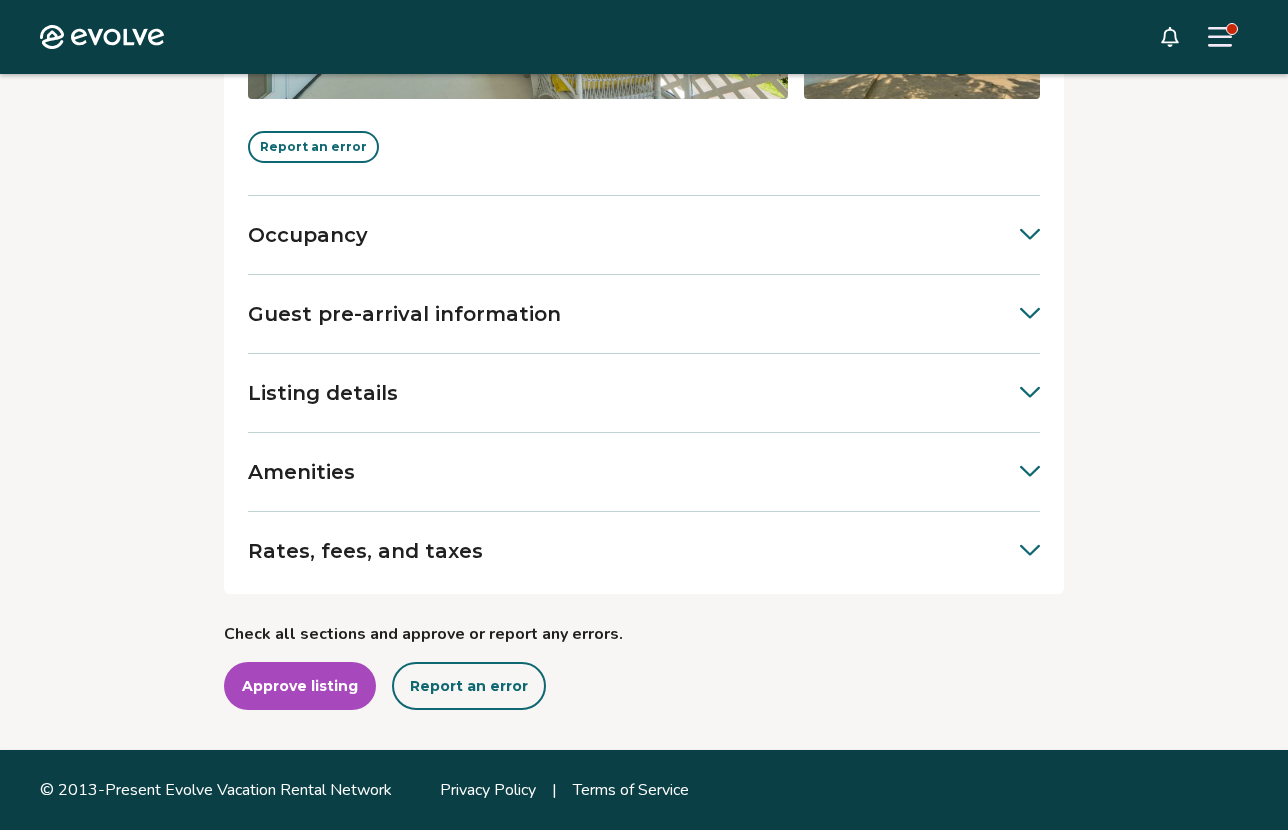 click 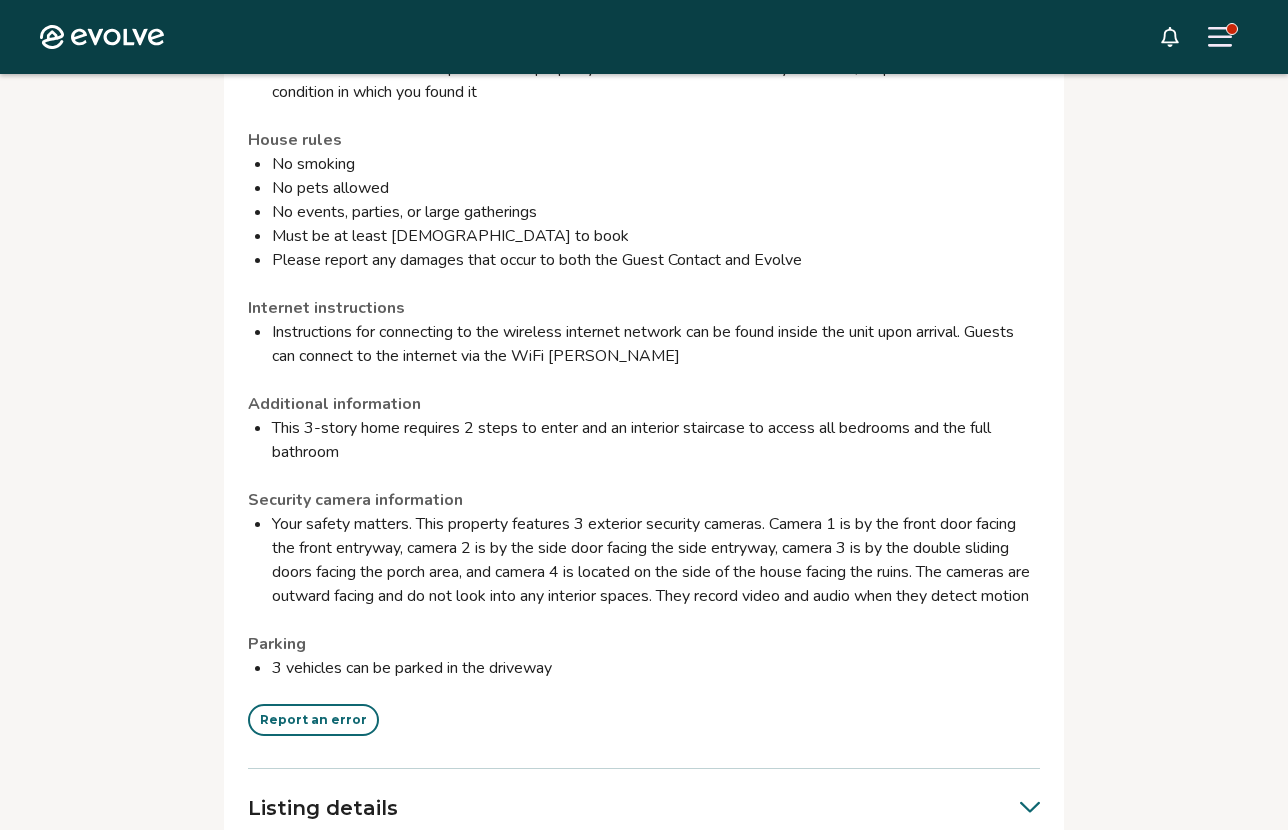 scroll, scrollTop: 1719, scrollLeft: 0, axis: vertical 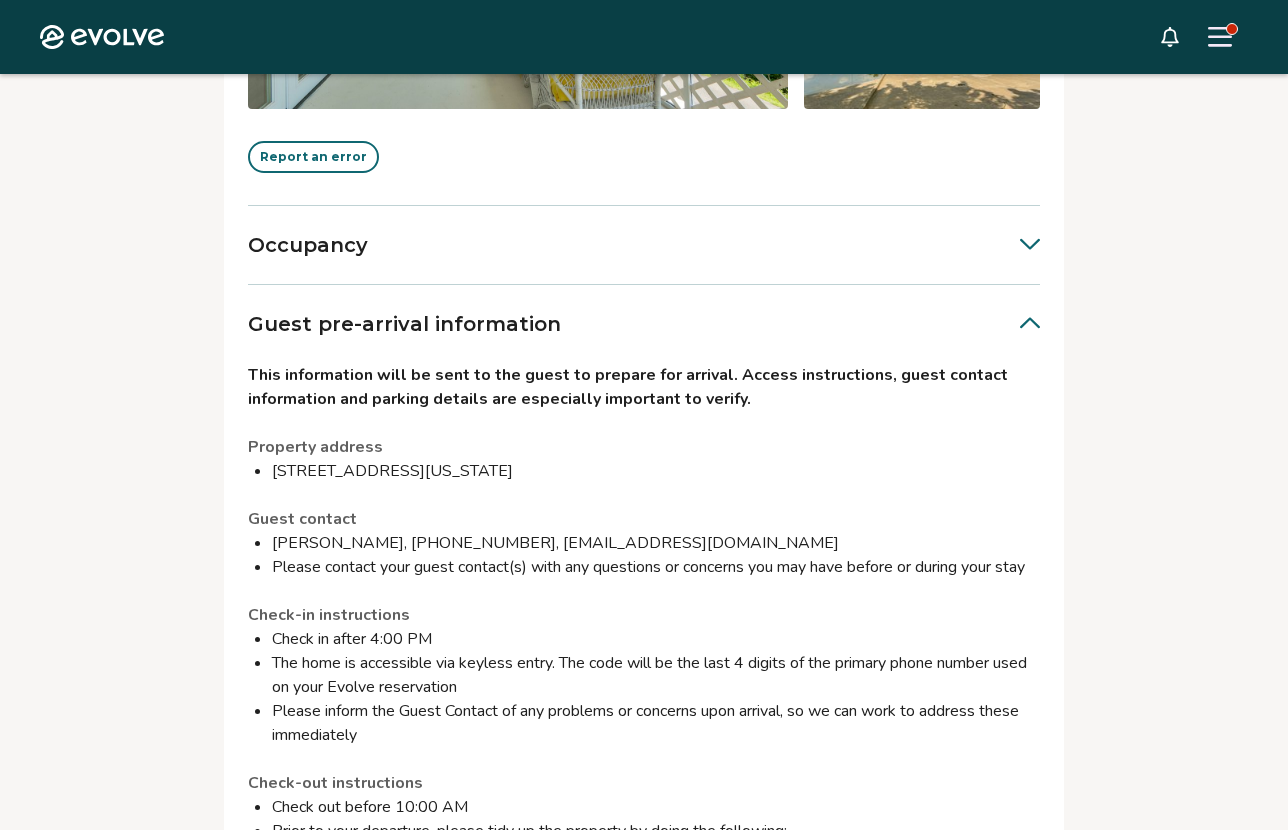 click 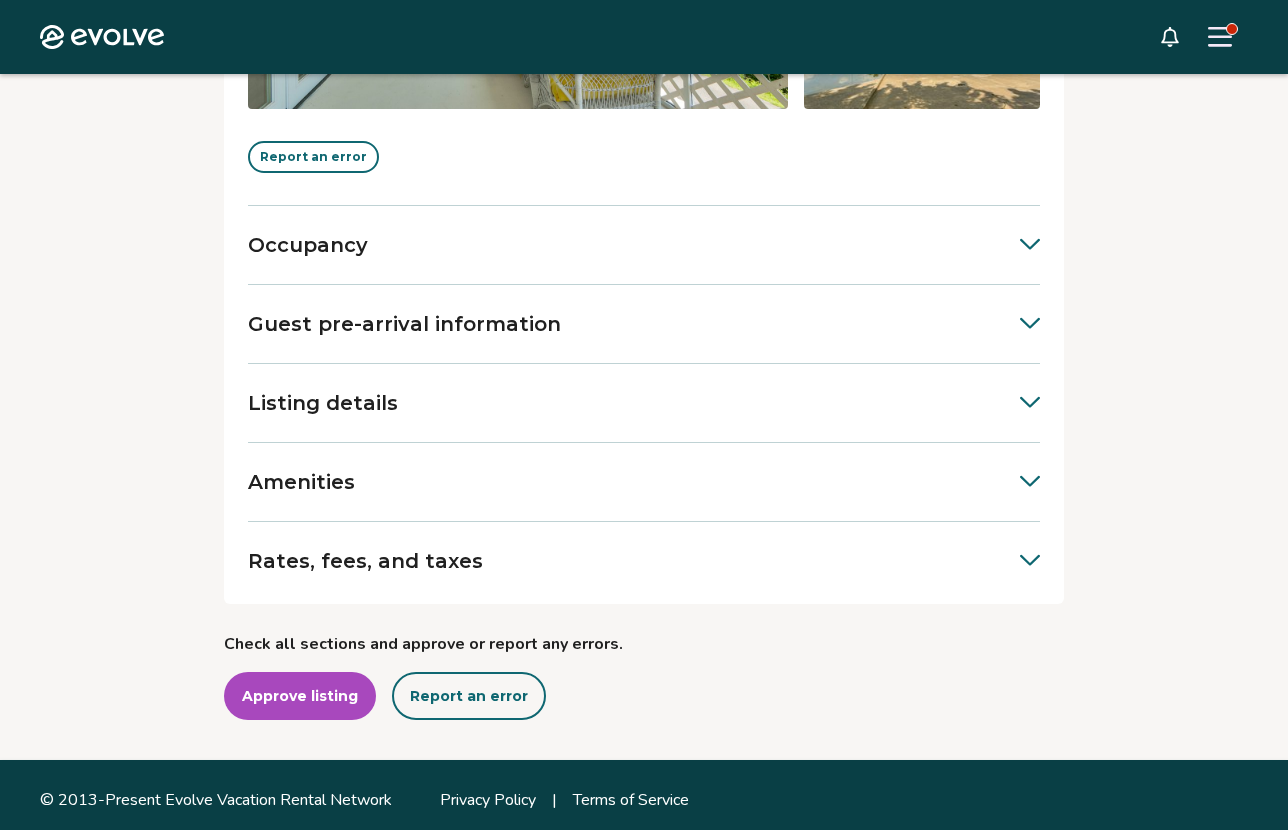 click 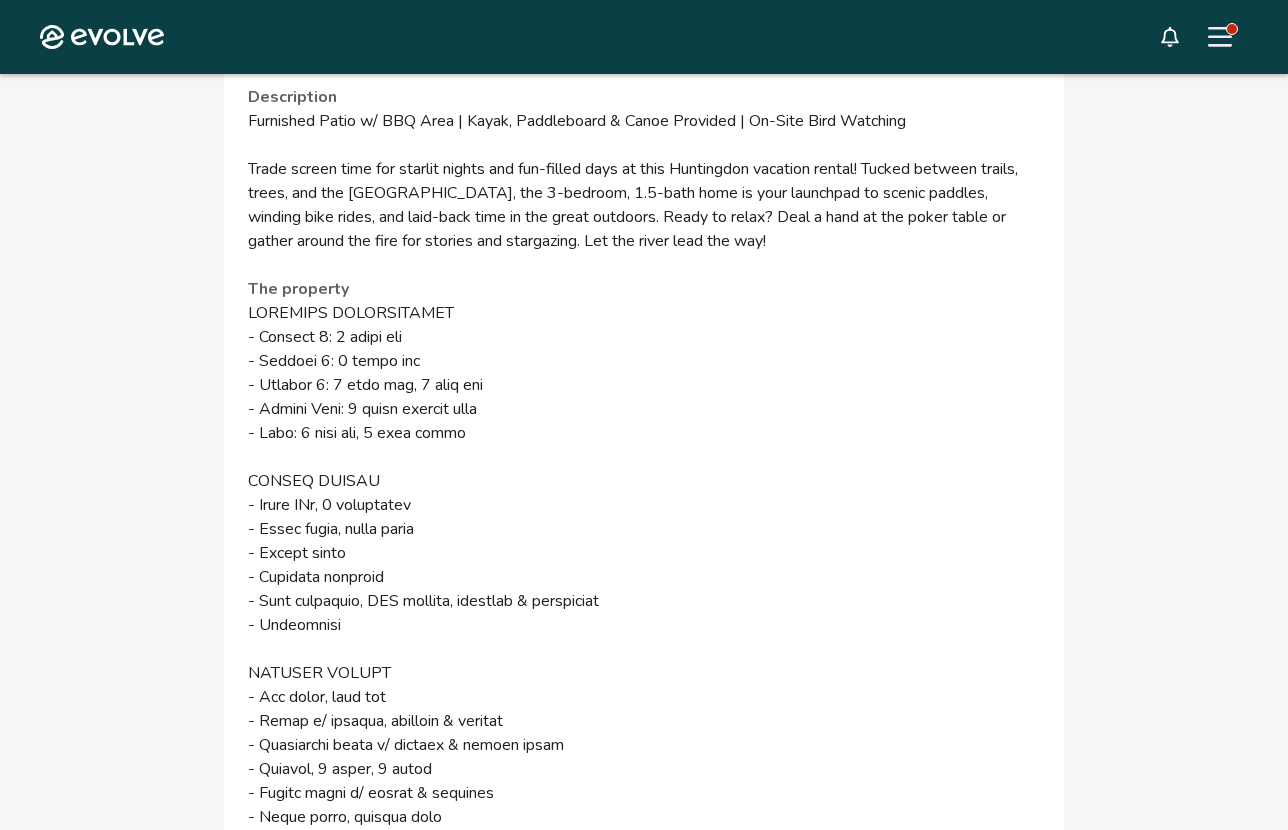 scroll, scrollTop: 1259, scrollLeft: 0, axis: vertical 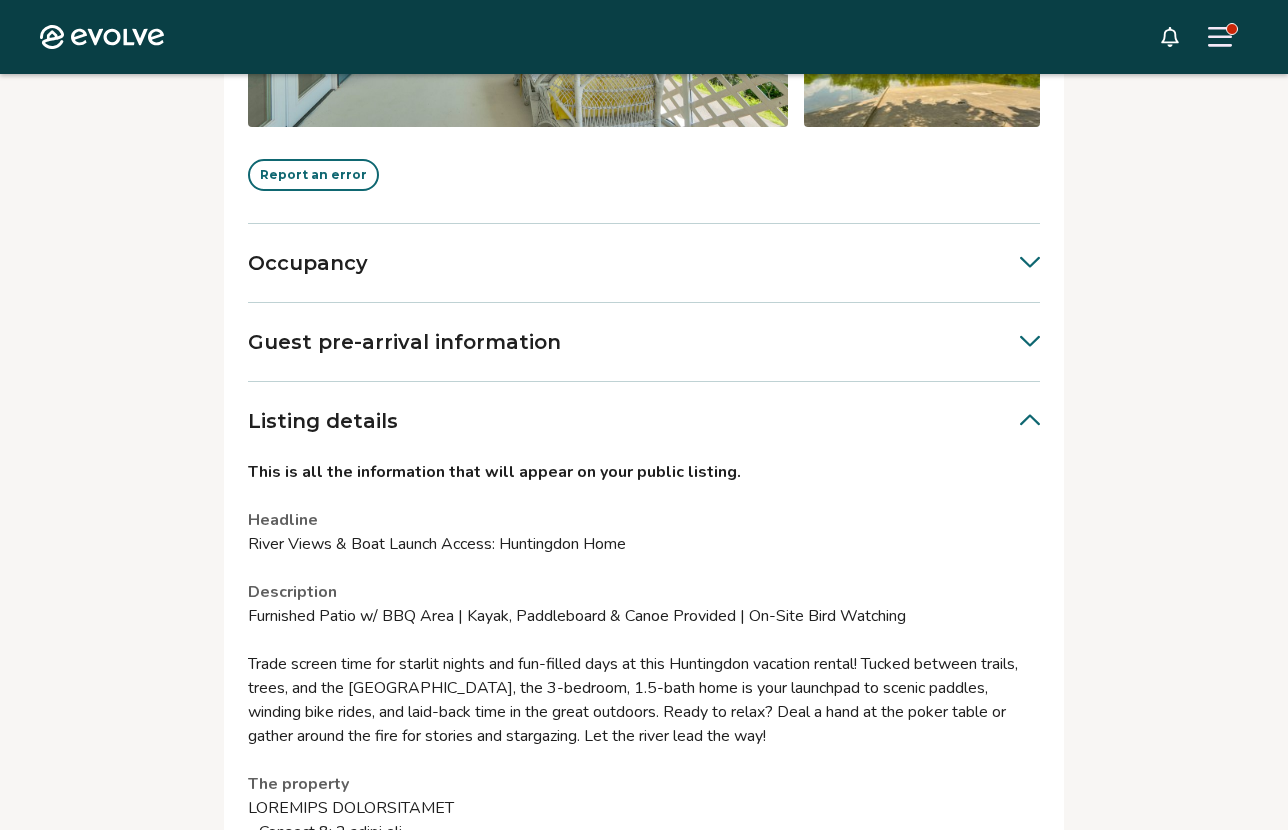 click 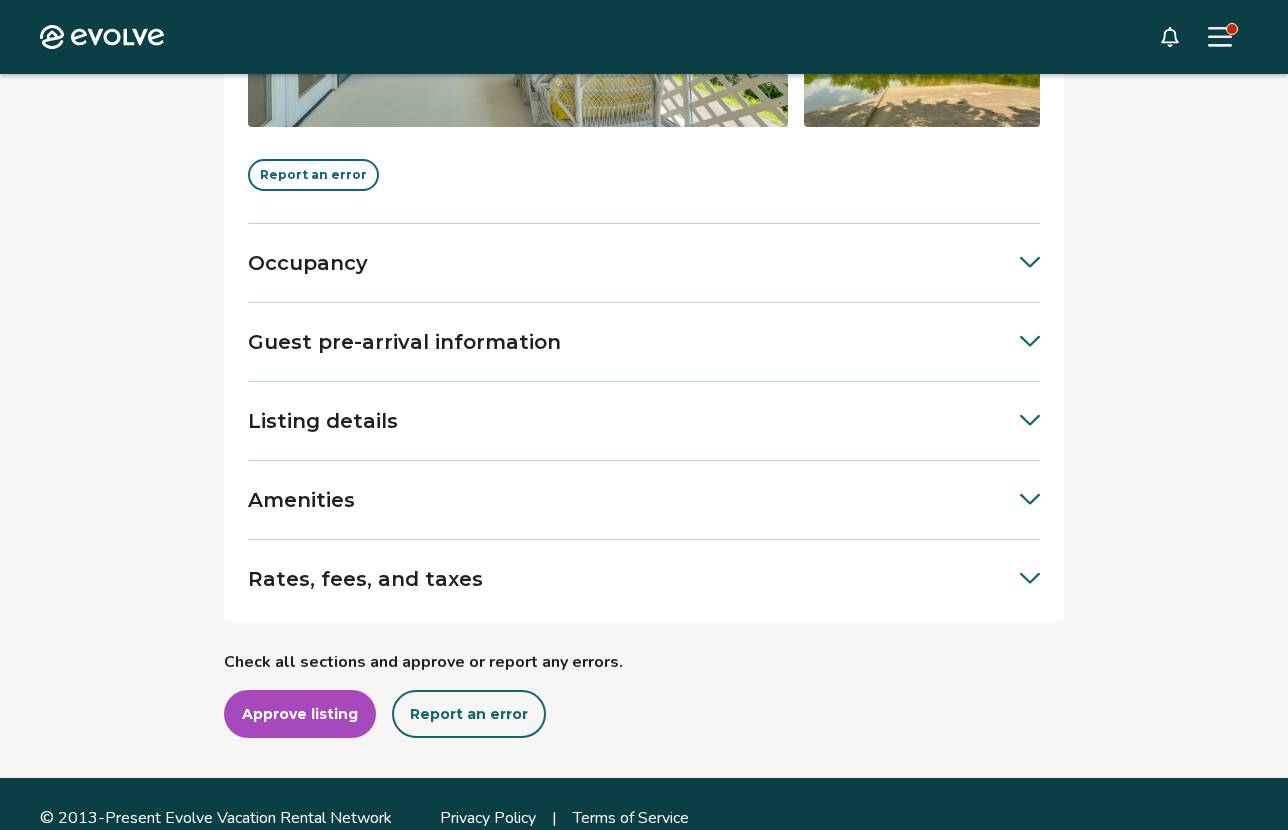 click 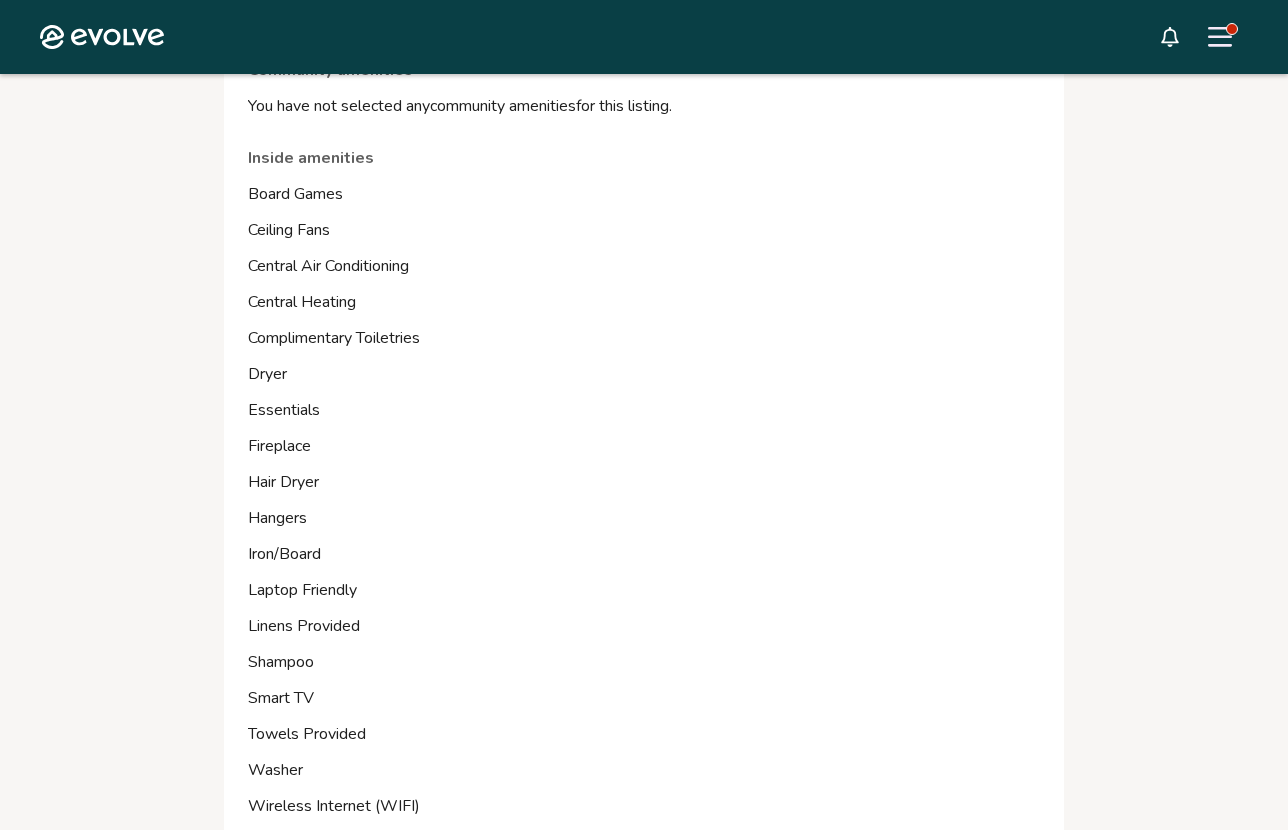 scroll, scrollTop: 1254, scrollLeft: 0, axis: vertical 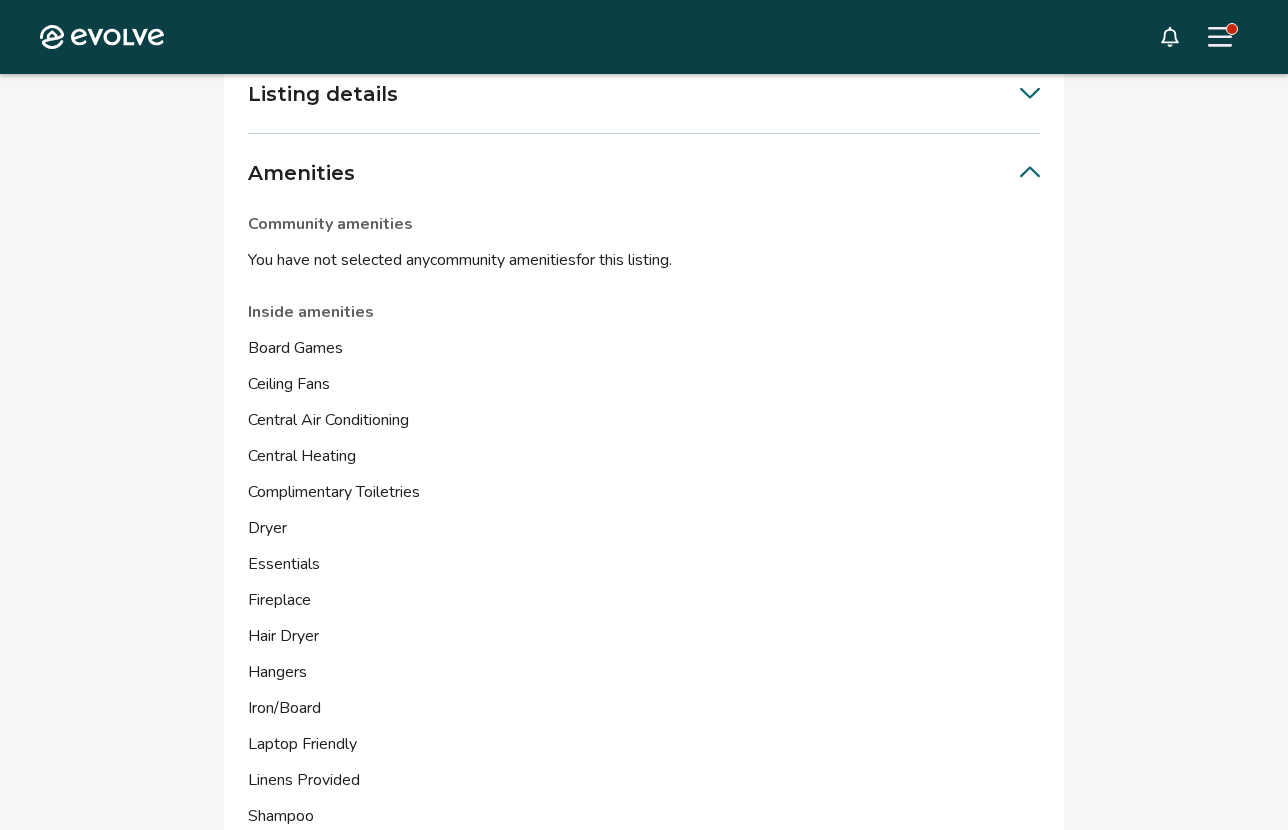 click 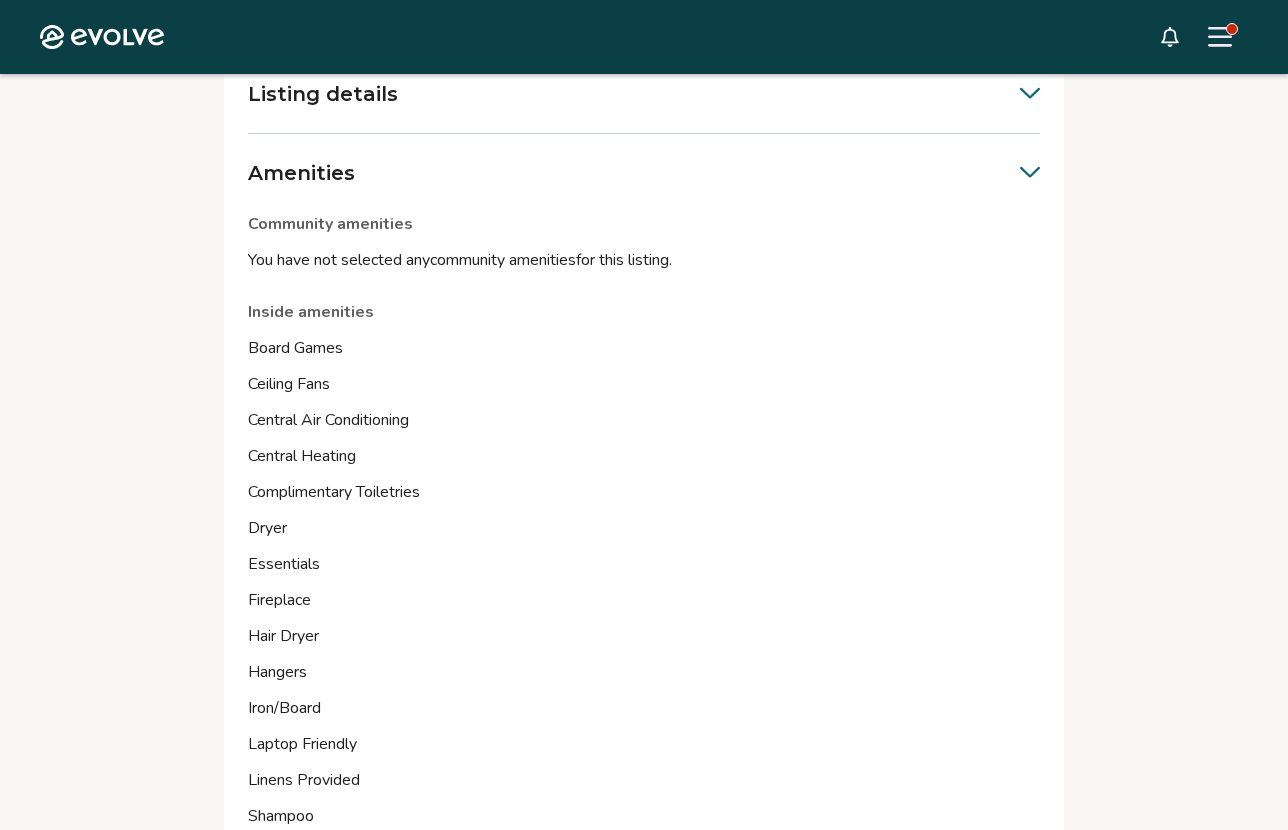 scroll, scrollTop: 787, scrollLeft: 0, axis: vertical 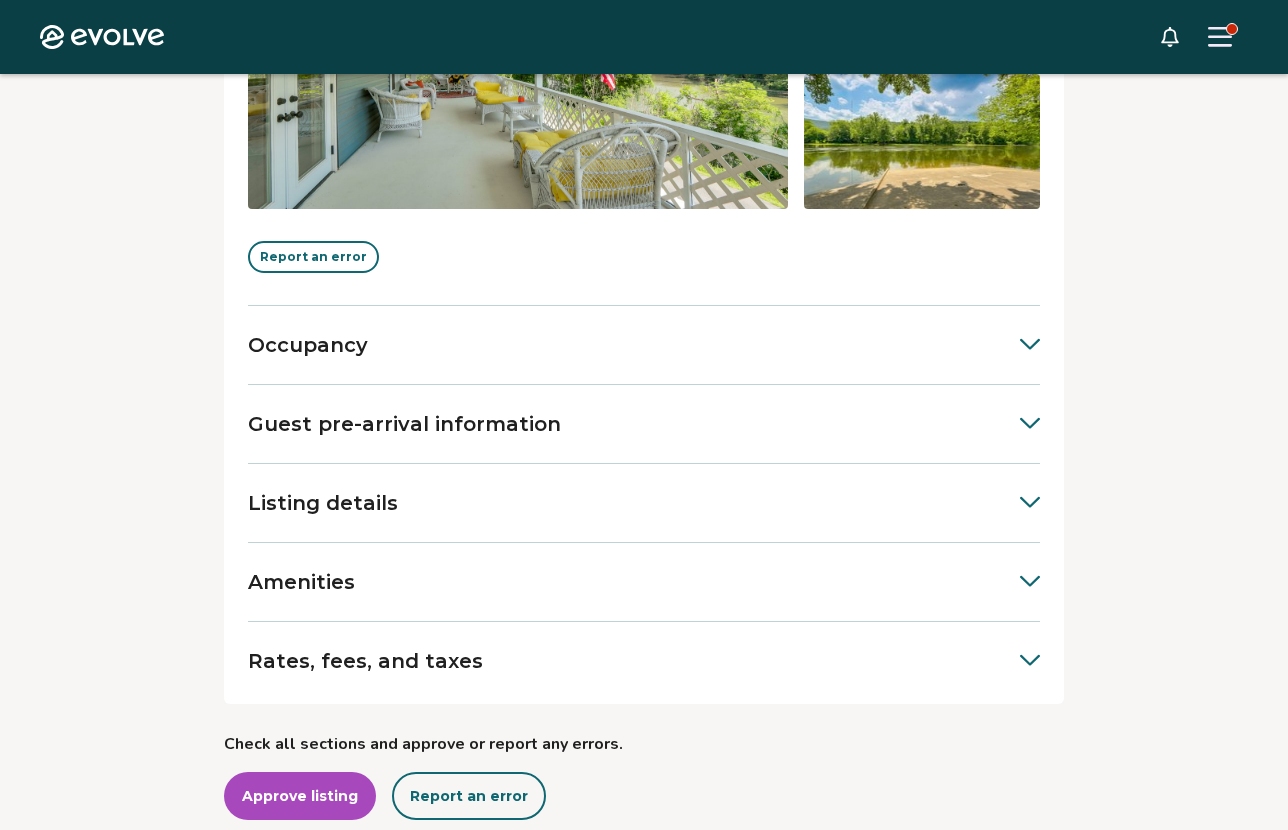 drag, startPoint x: 1297, startPoint y: 434, endPoint x: 1271, endPoint y: 378, distance: 61.741398 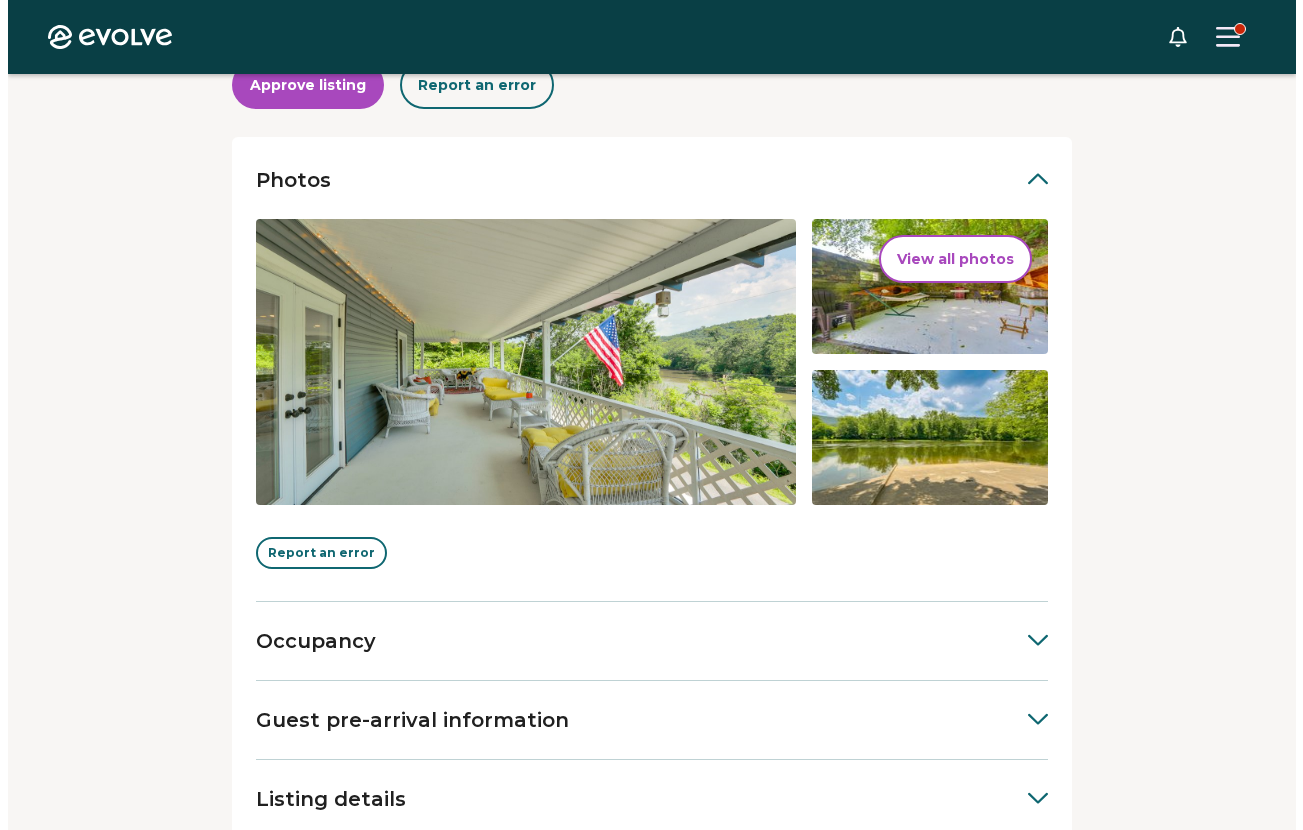 scroll, scrollTop: 379, scrollLeft: 0, axis: vertical 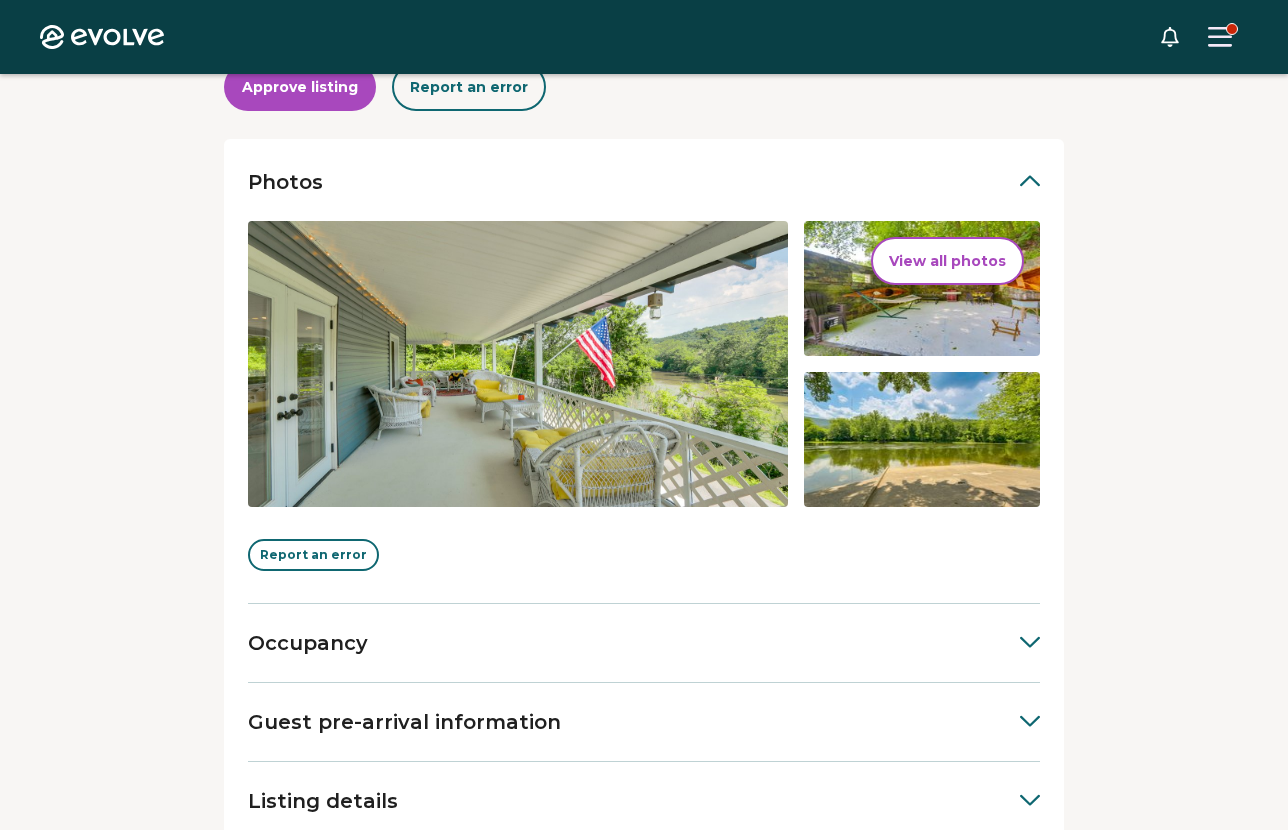 click on "View all photos" at bounding box center (947, 261) 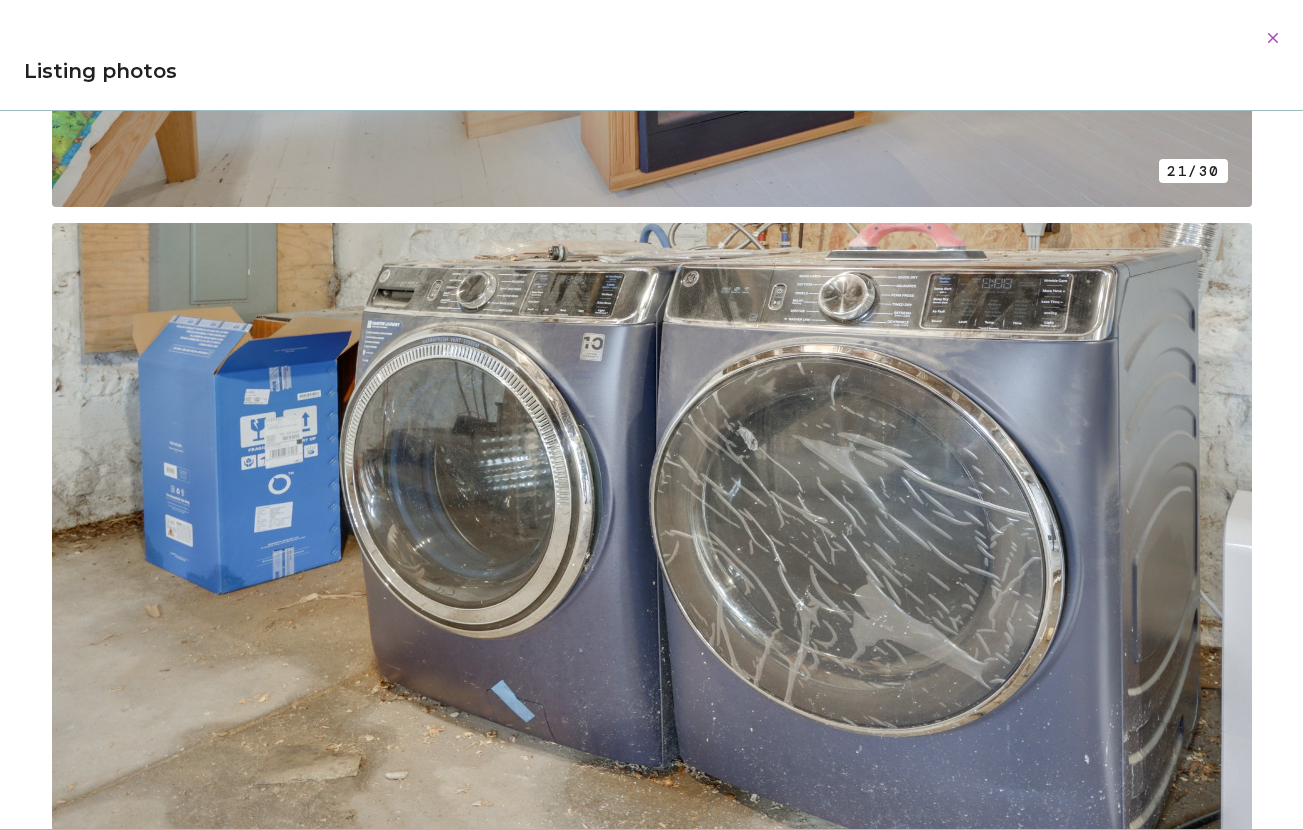 scroll, scrollTop: 15019, scrollLeft: 0, axis: vertical 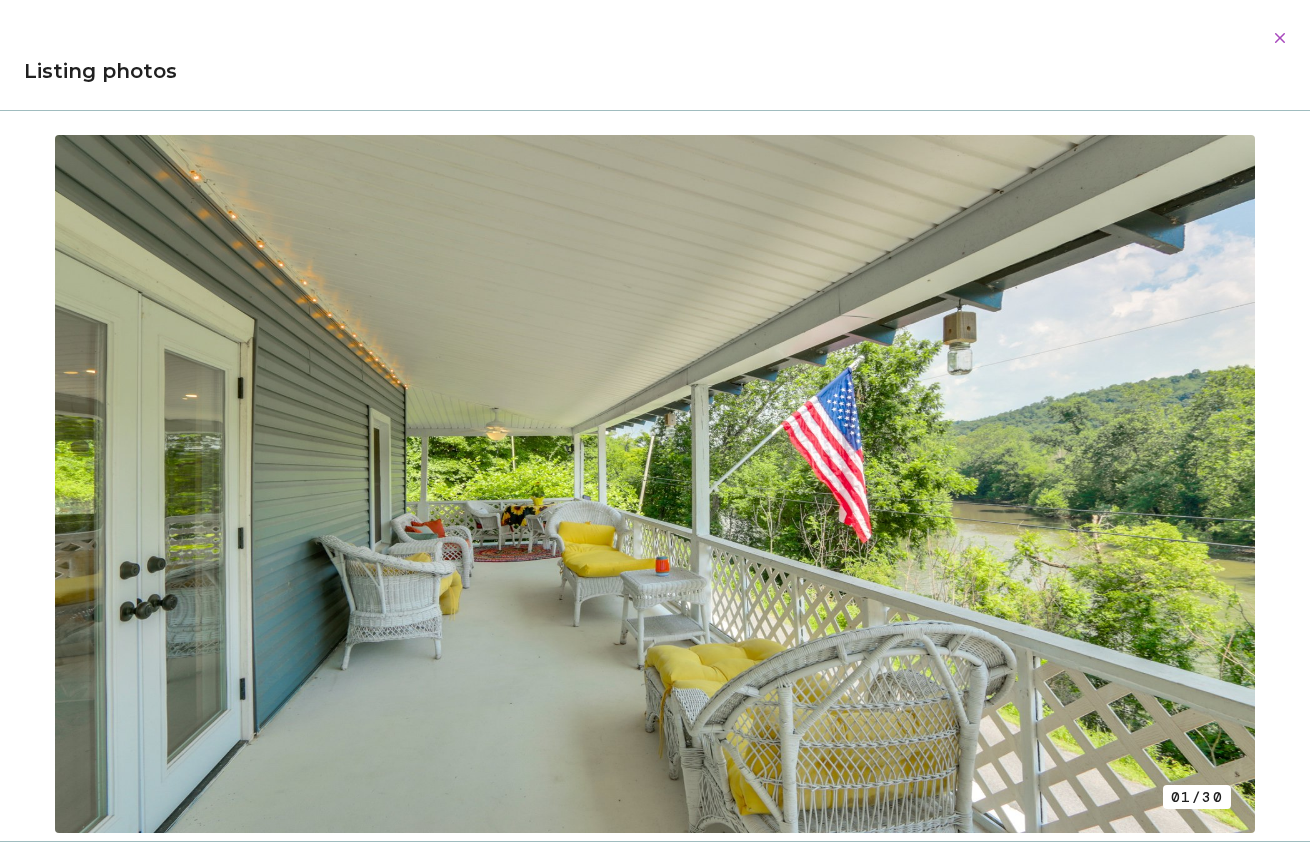 click 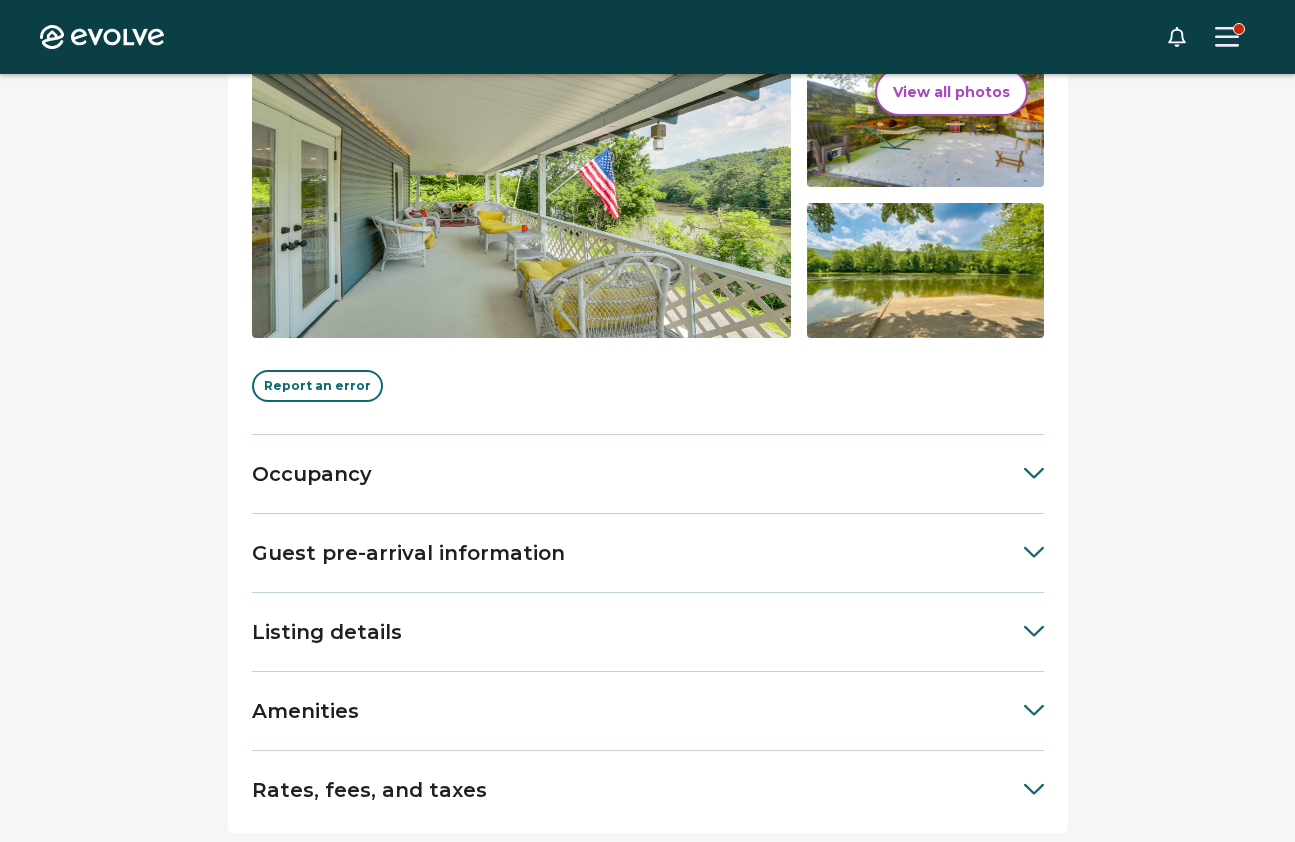 scroll, scrollTop: 558, scrollLeft: 0, axis: vertical 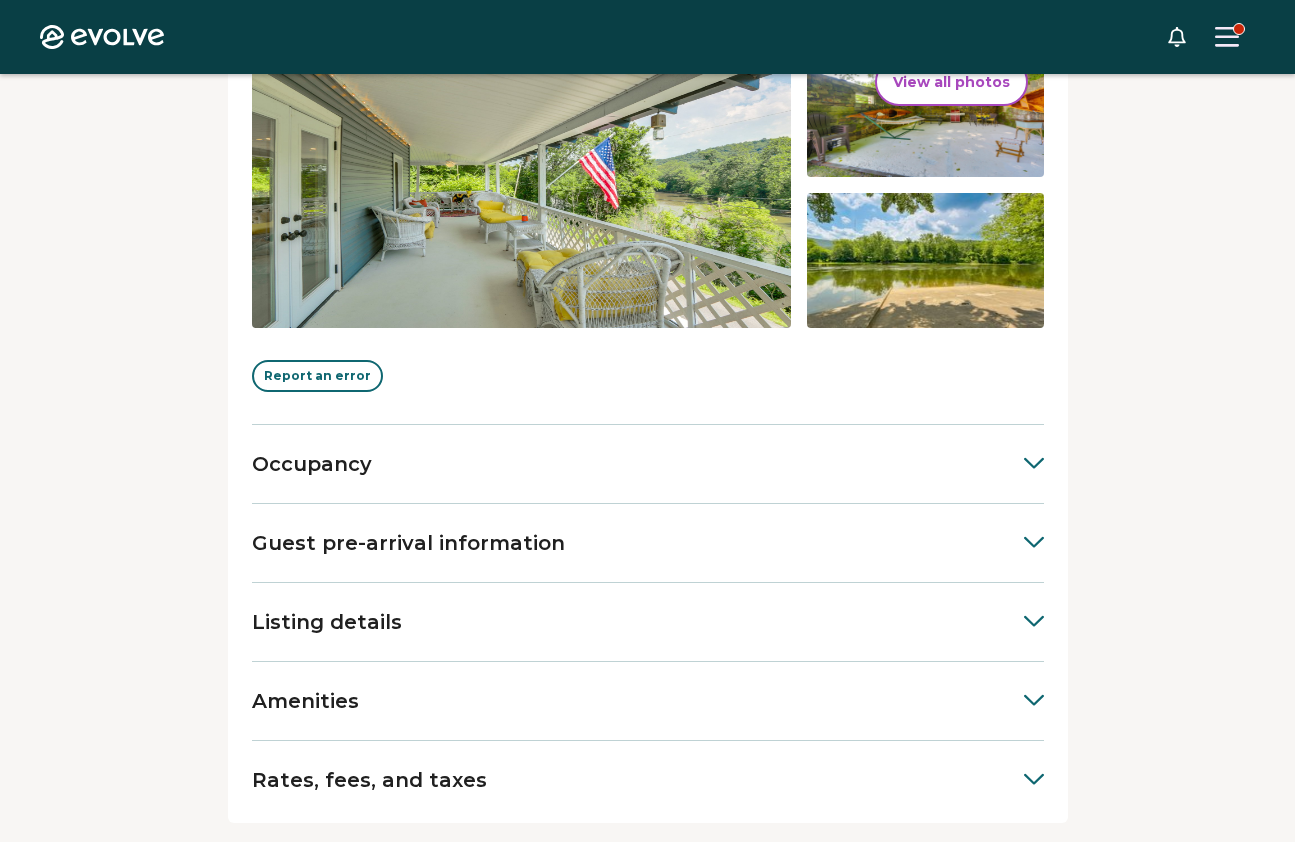 click 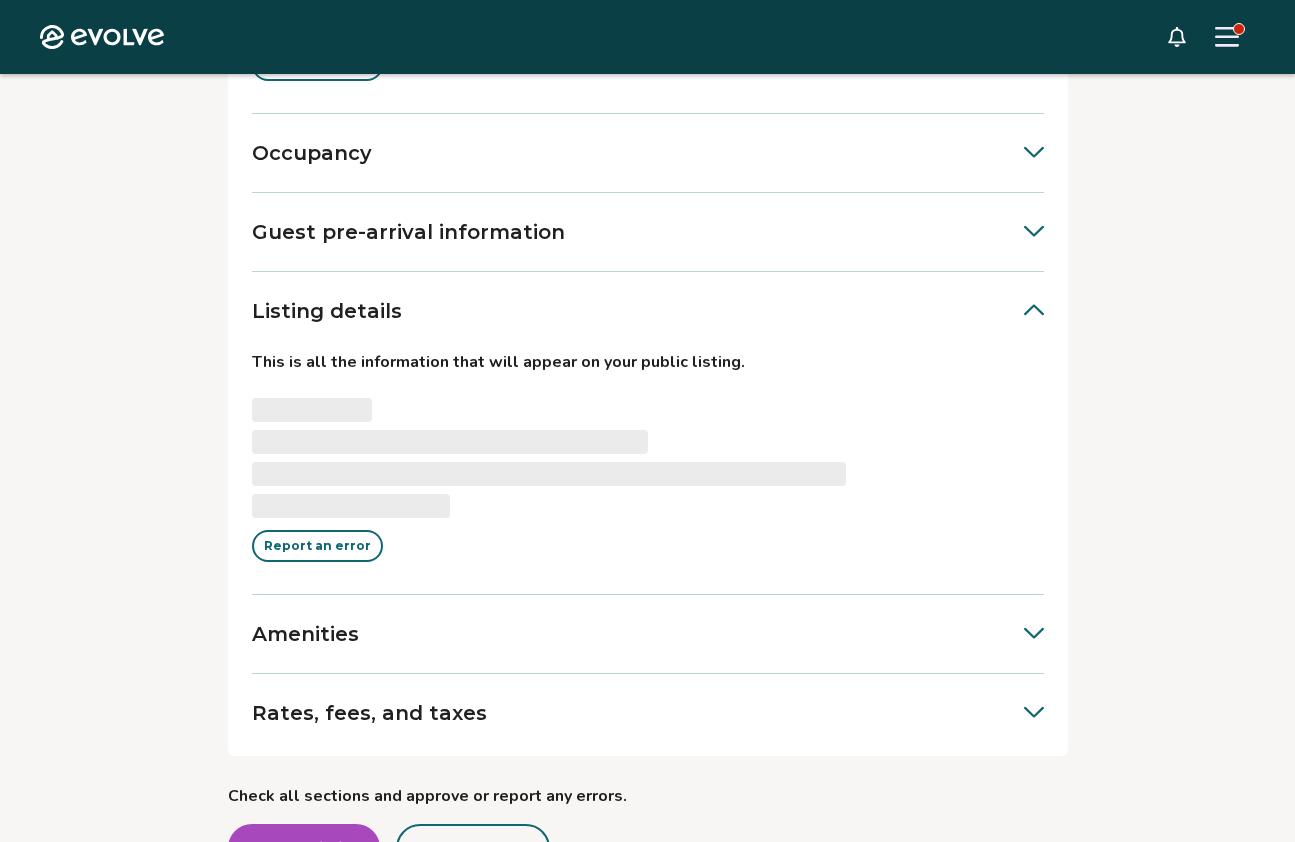 scroll, scrollTop: 871, scrollLeft: 0, axis: vertical 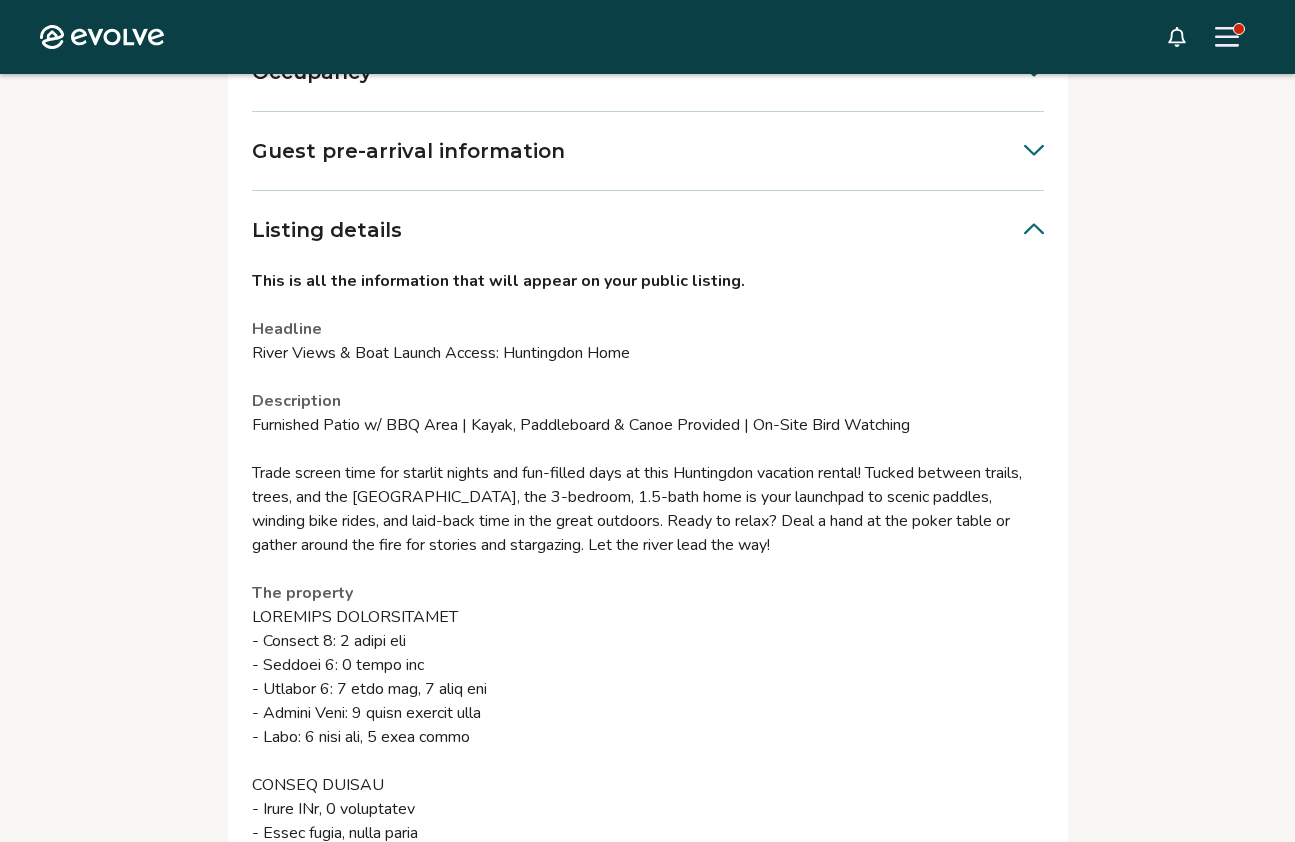 click 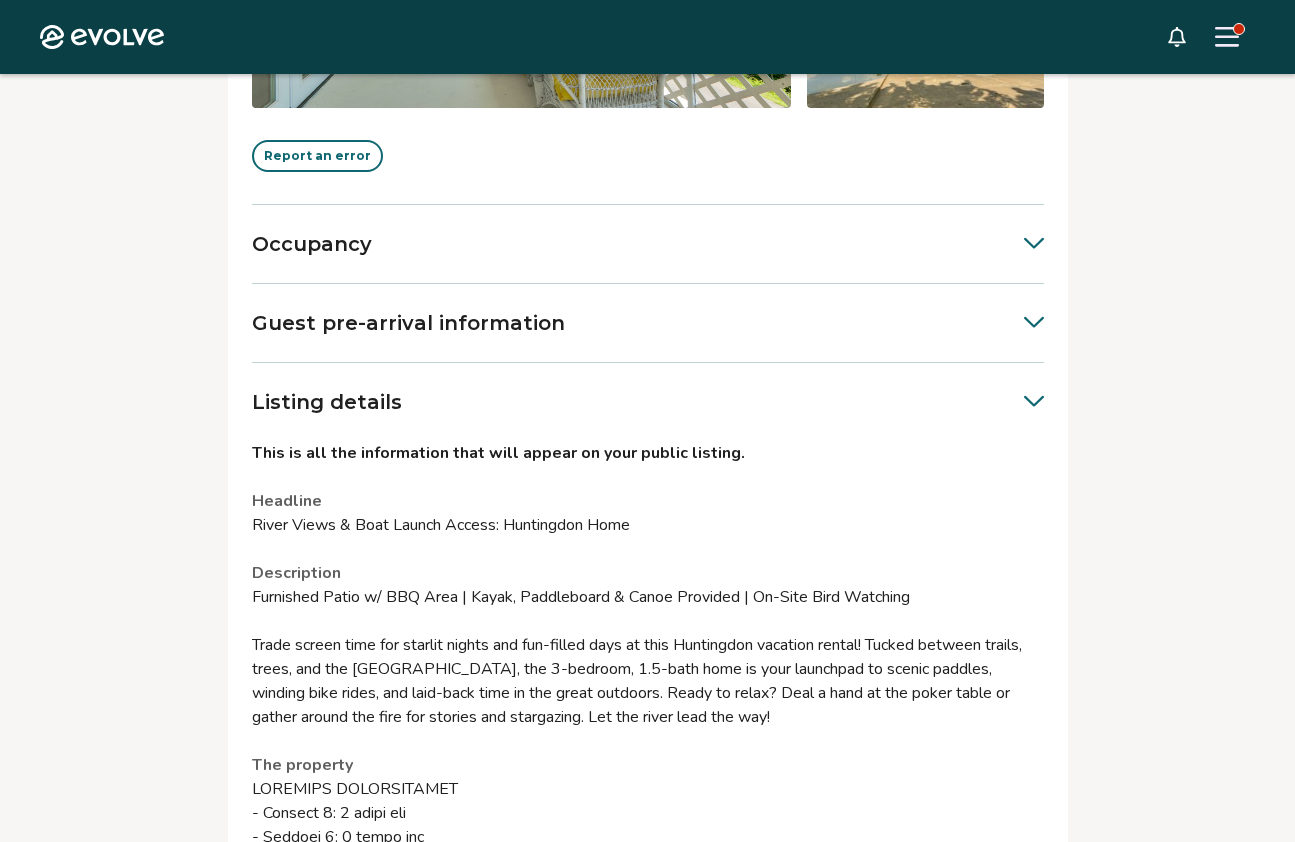 scroll, scrollTop: 775, scrollLeft: 0, axis: vertical 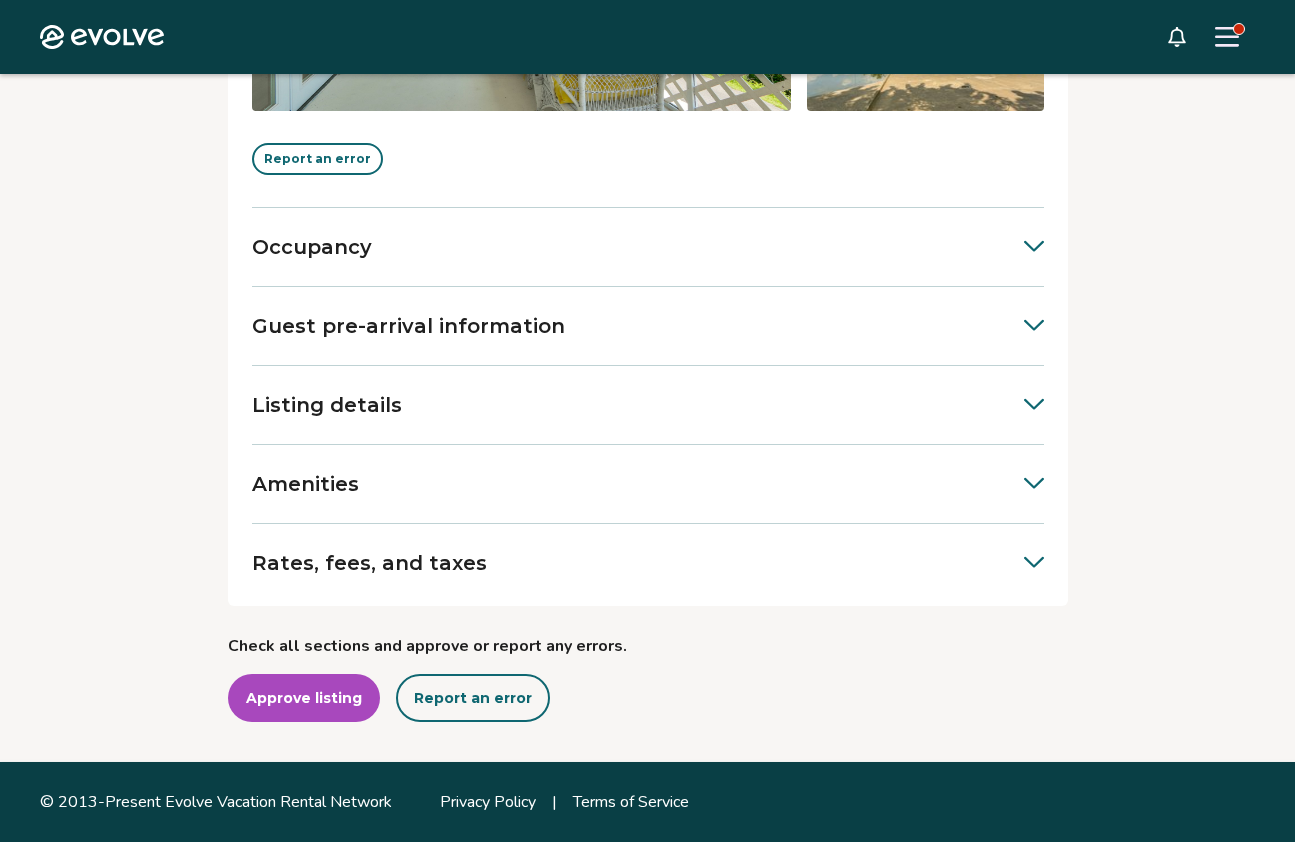 click 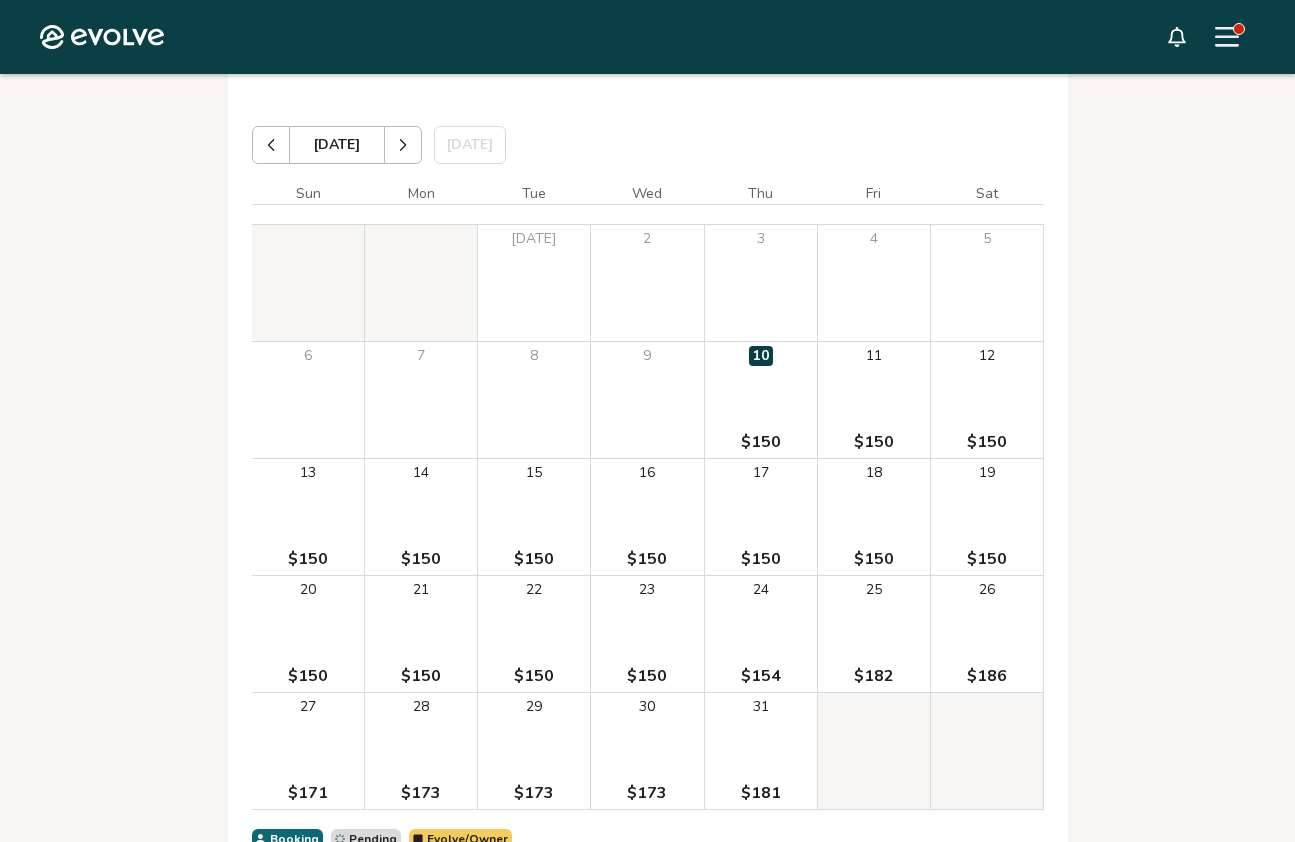 scroll, scrollTop: 1326, scrollLeft: 0, axis: vertical 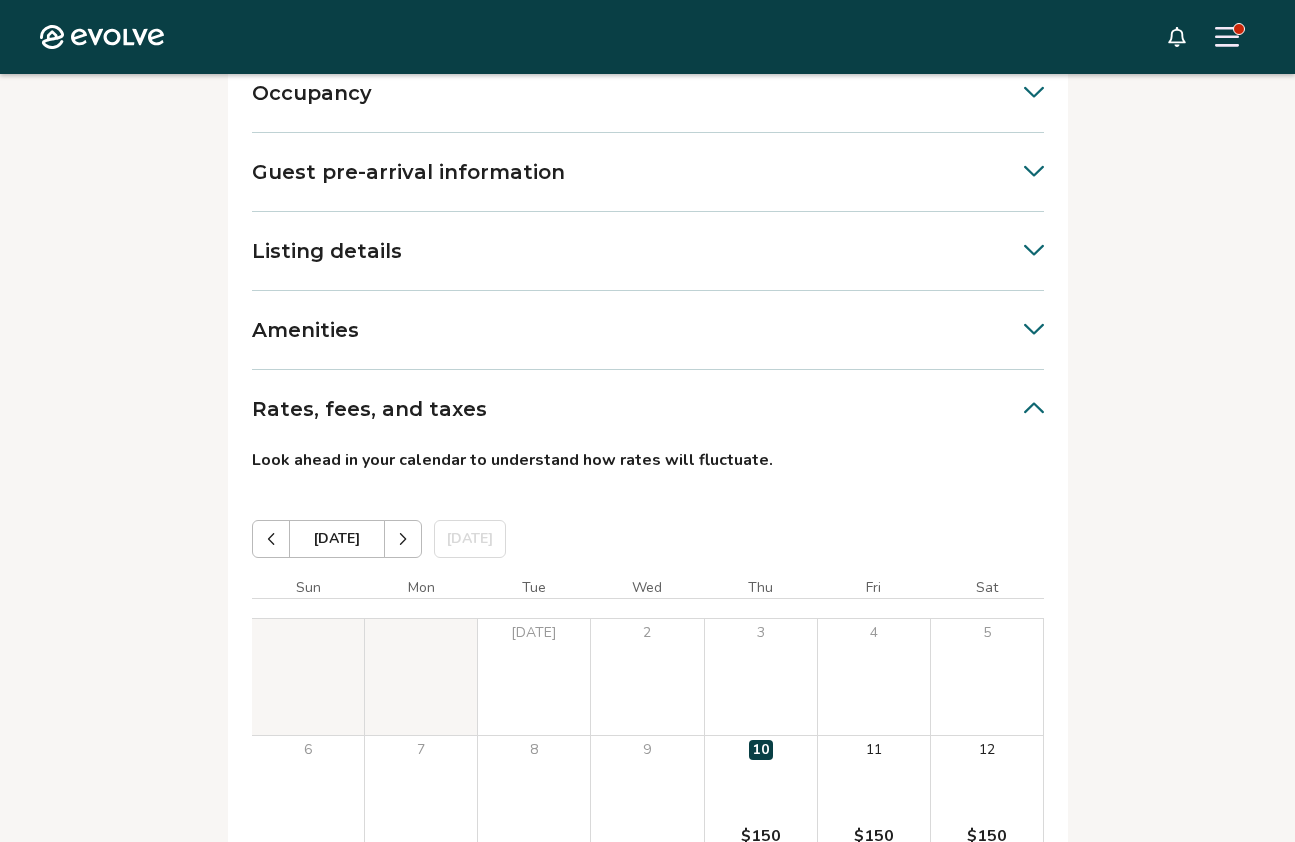 click 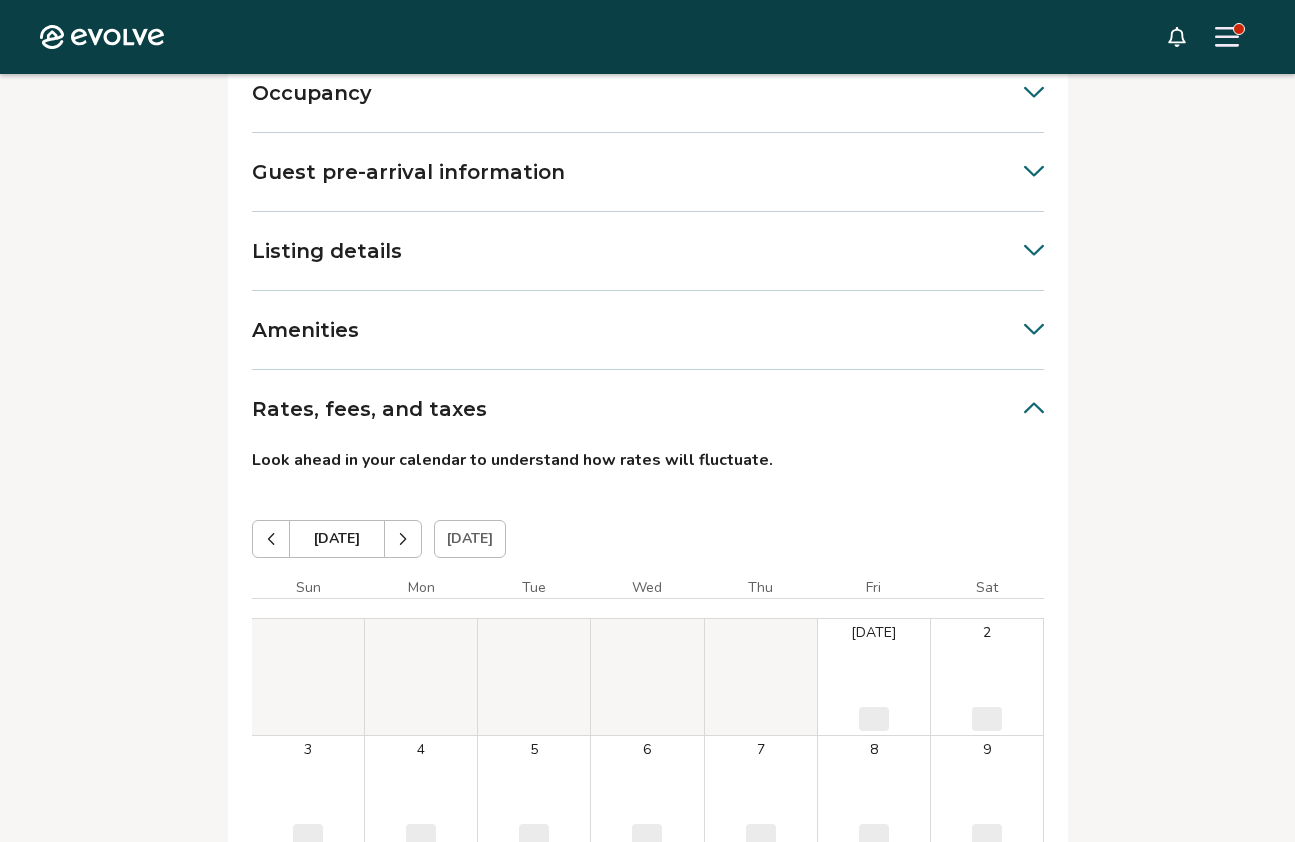 click 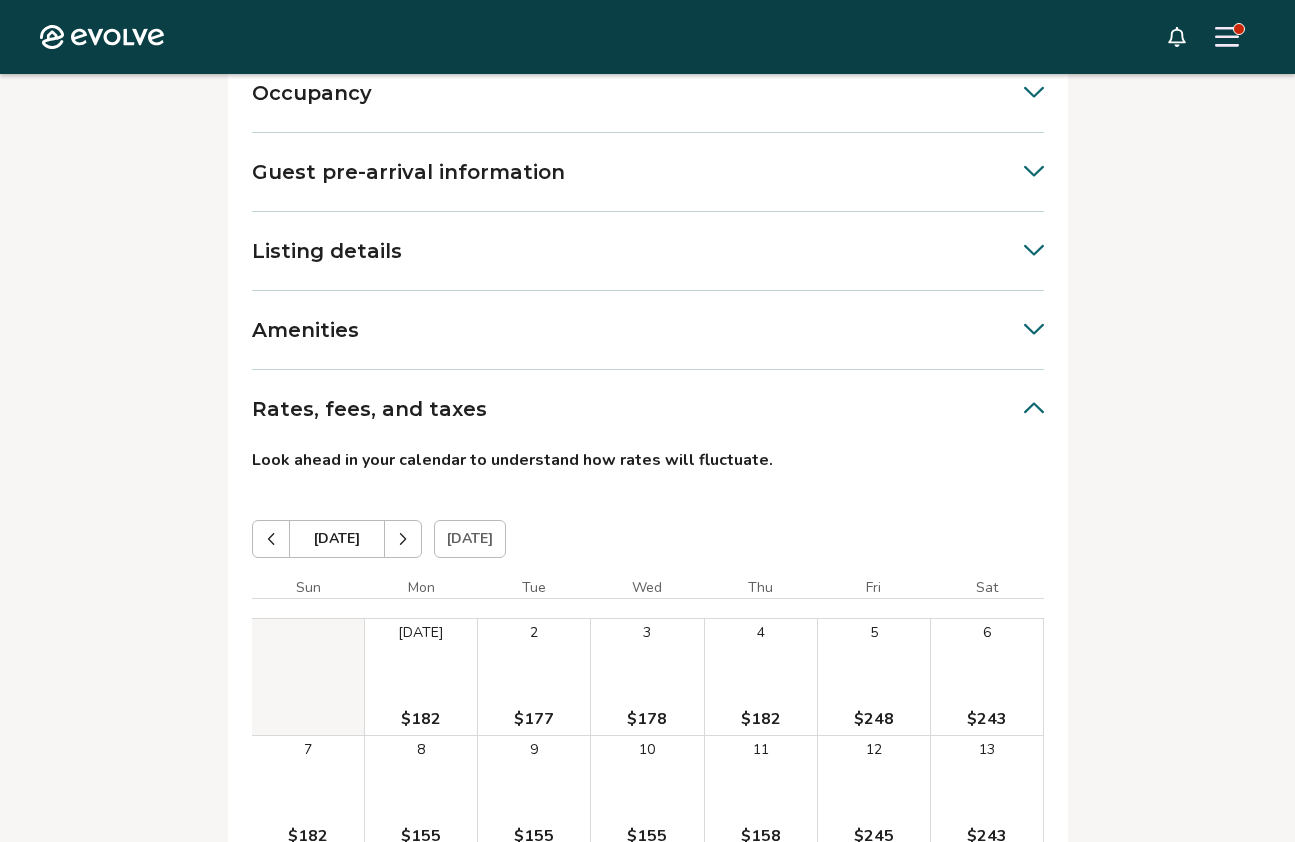 click 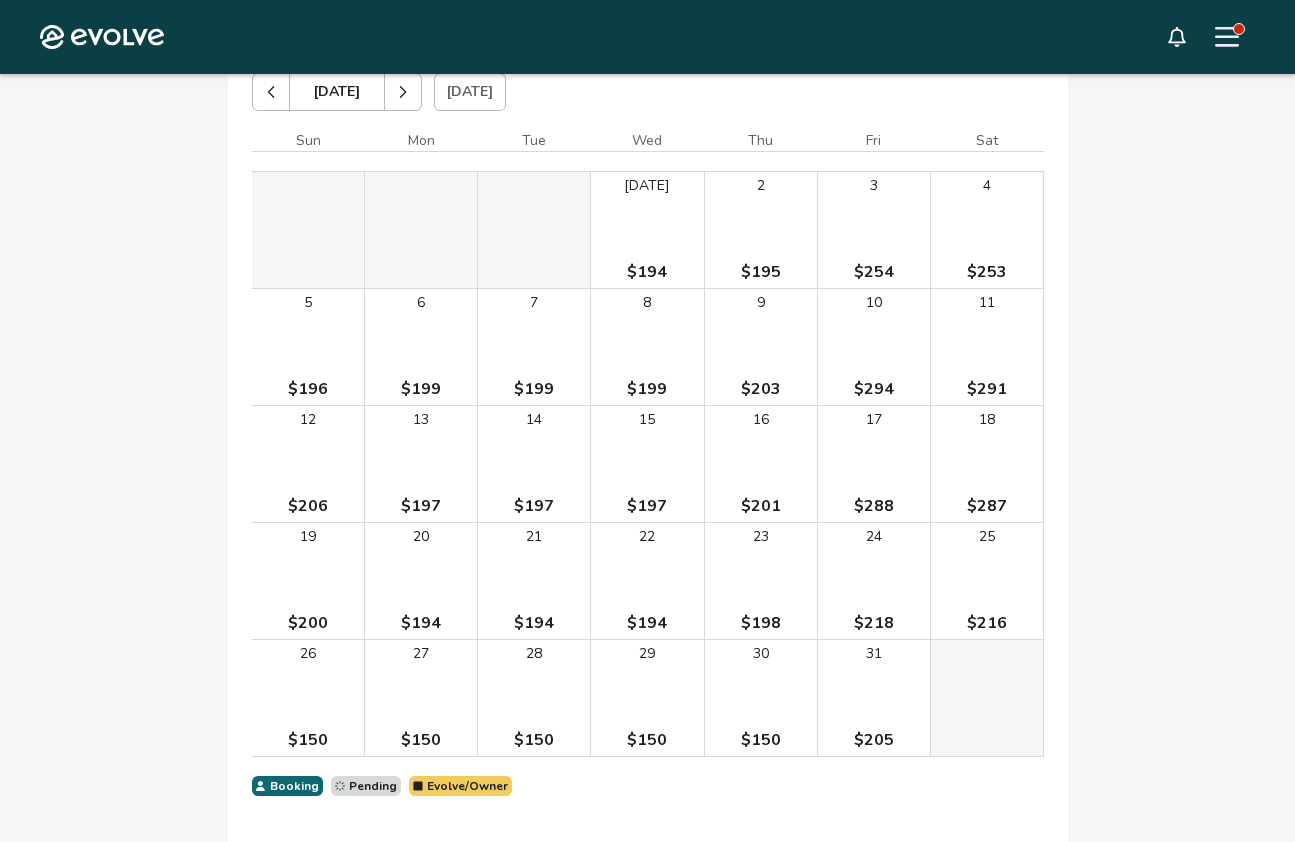 scroll, scrollTop: 1394, scrollLeft: 0, axis: vertical 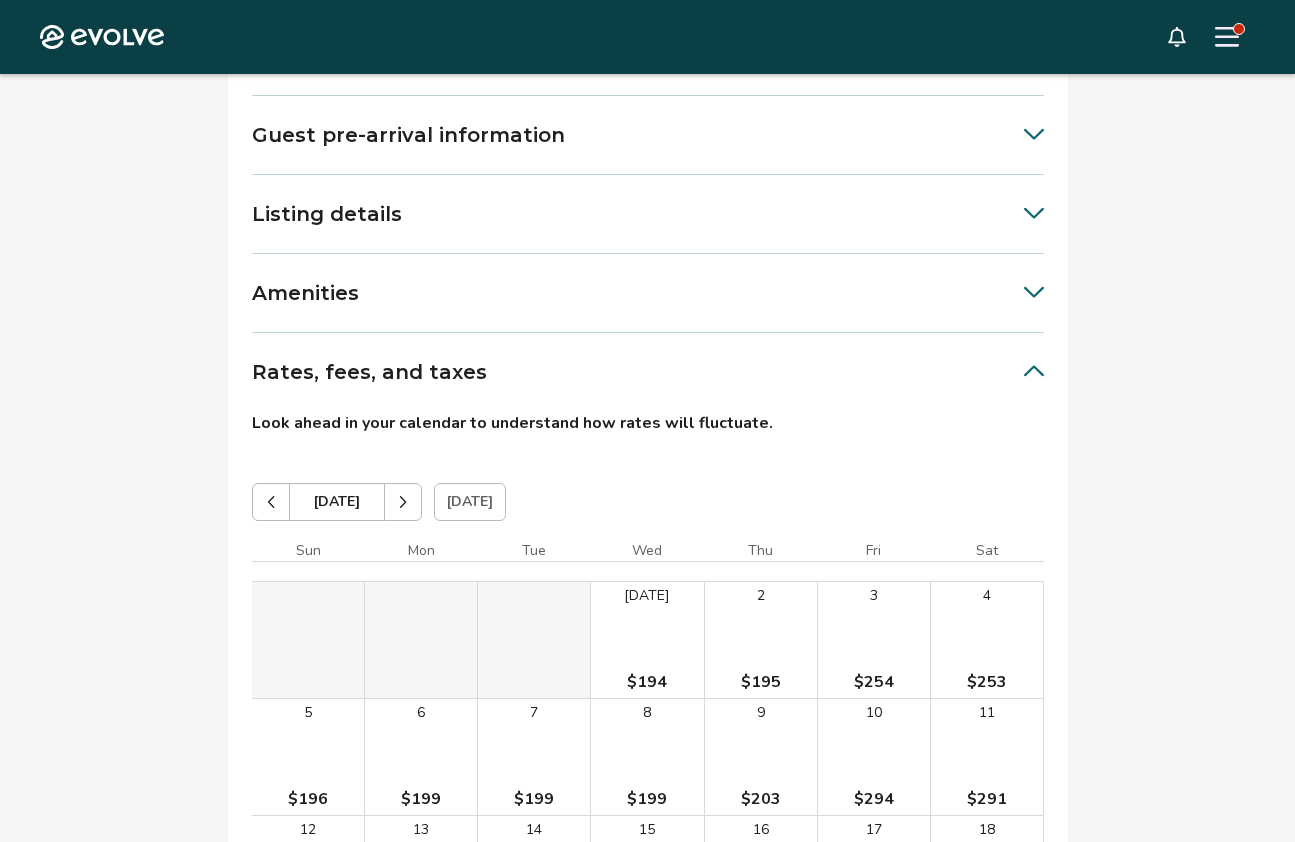 click 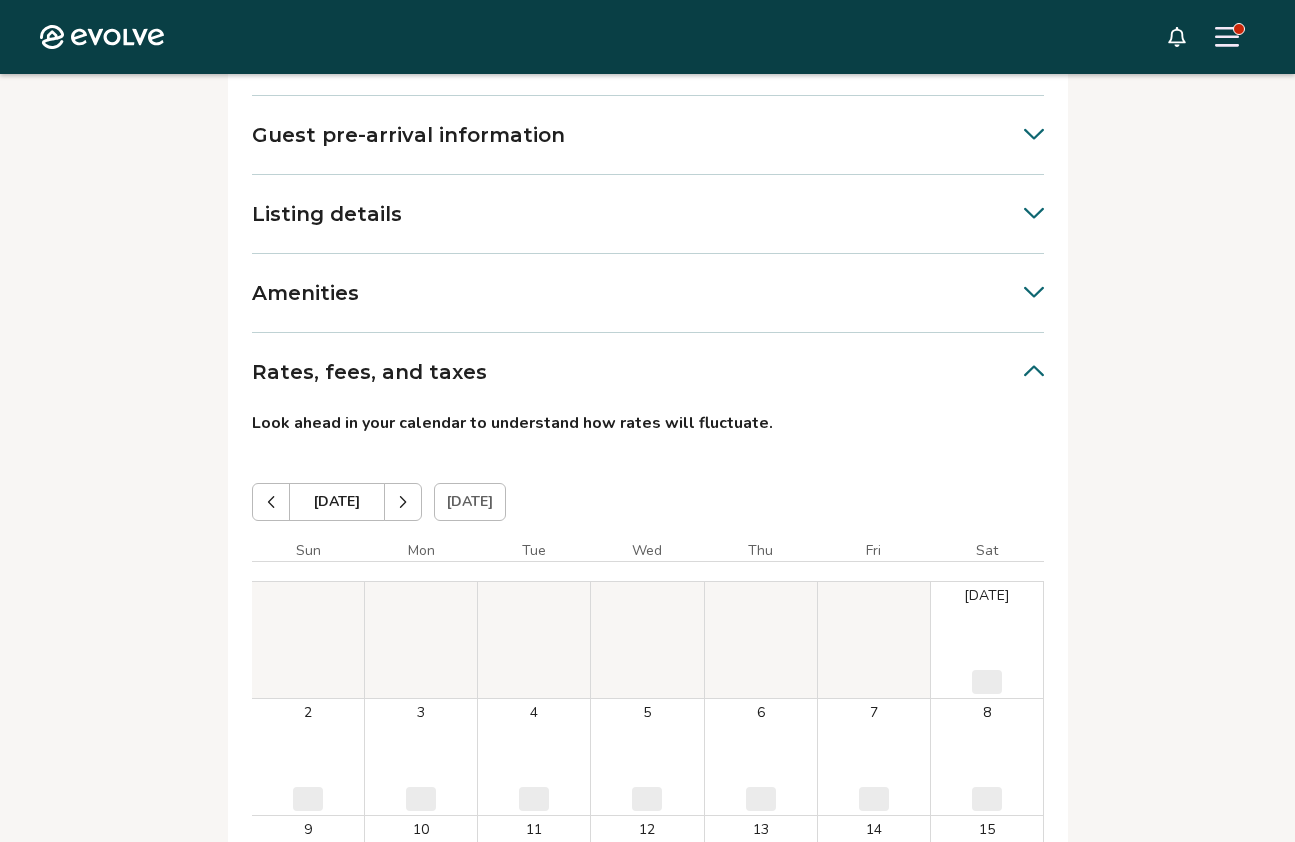 click 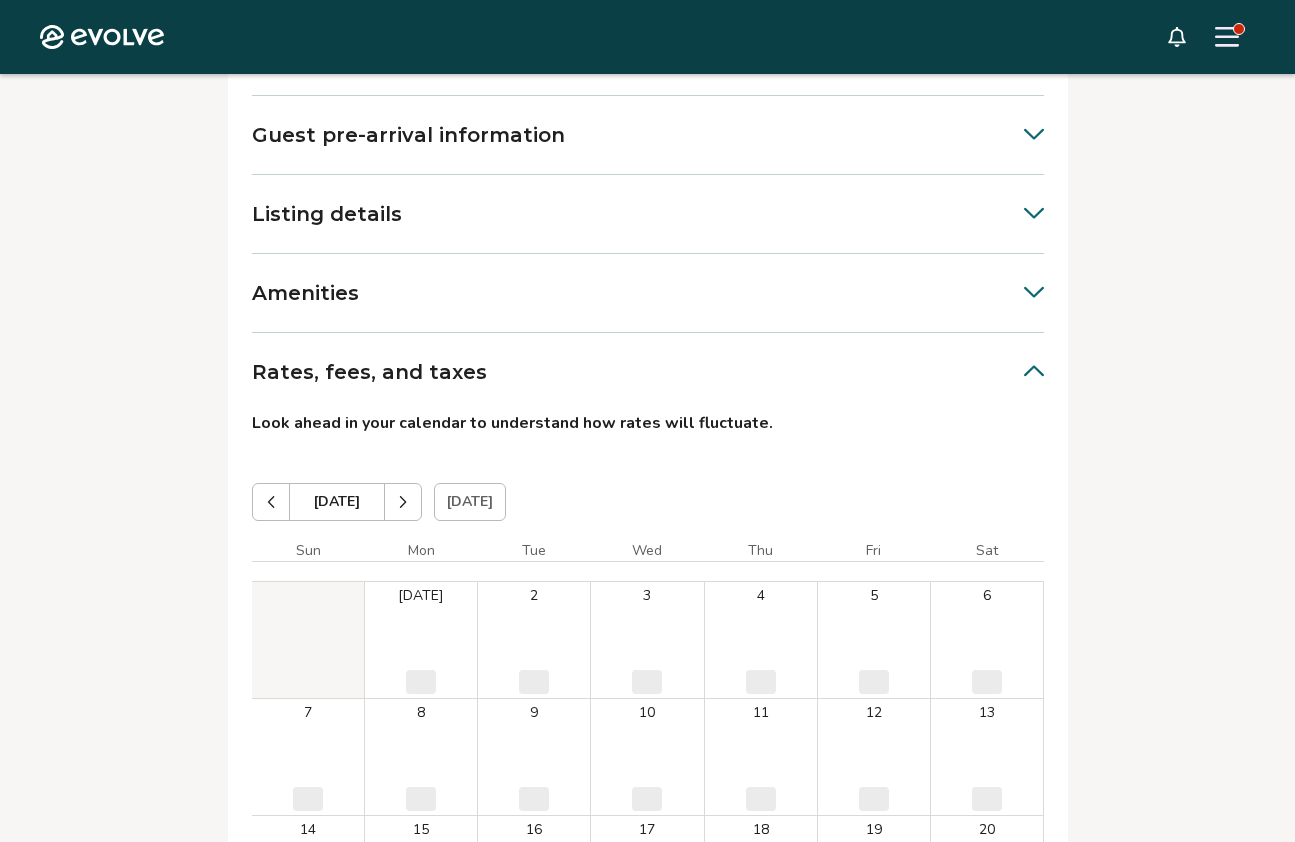 click 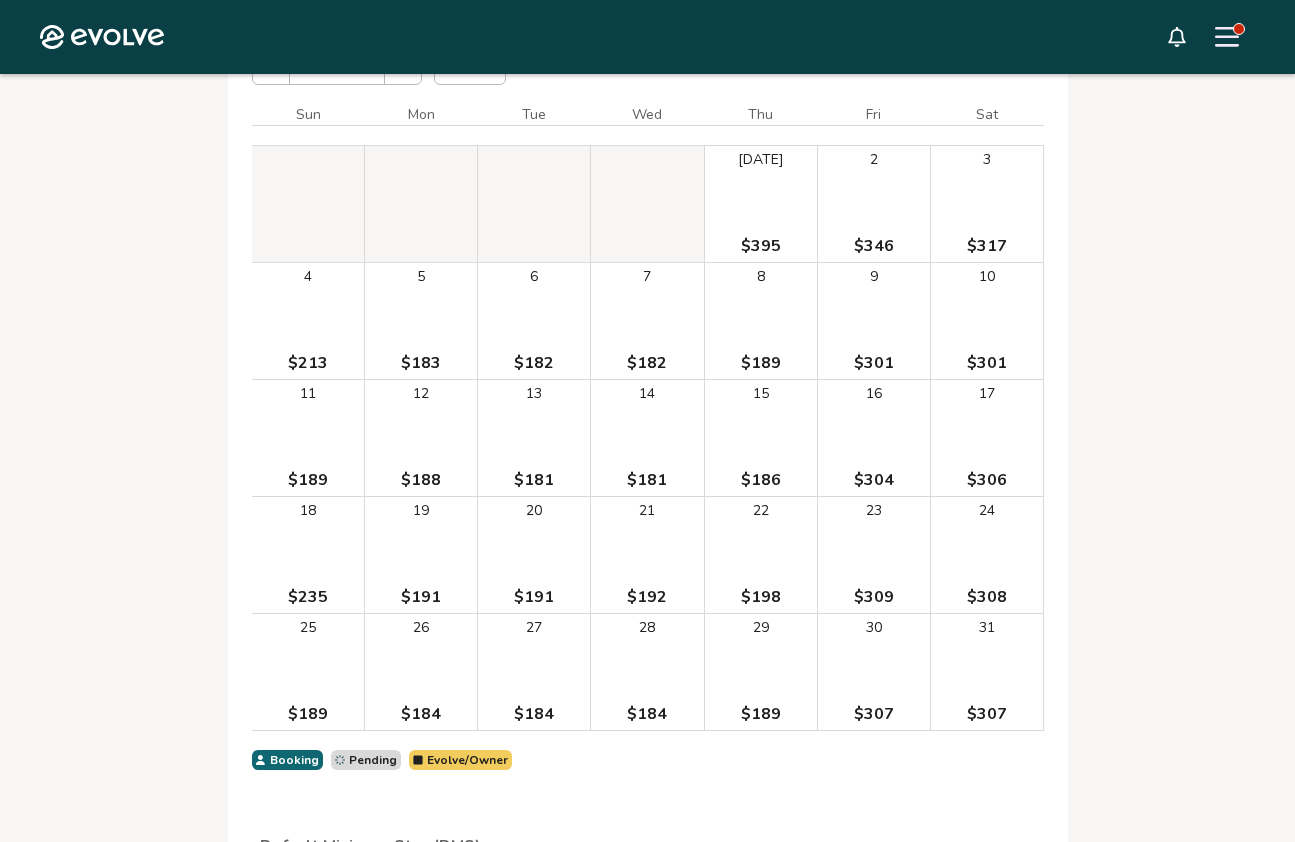 scroll, scrollTop: 1426, scrollLeft: 0, axis: vertical 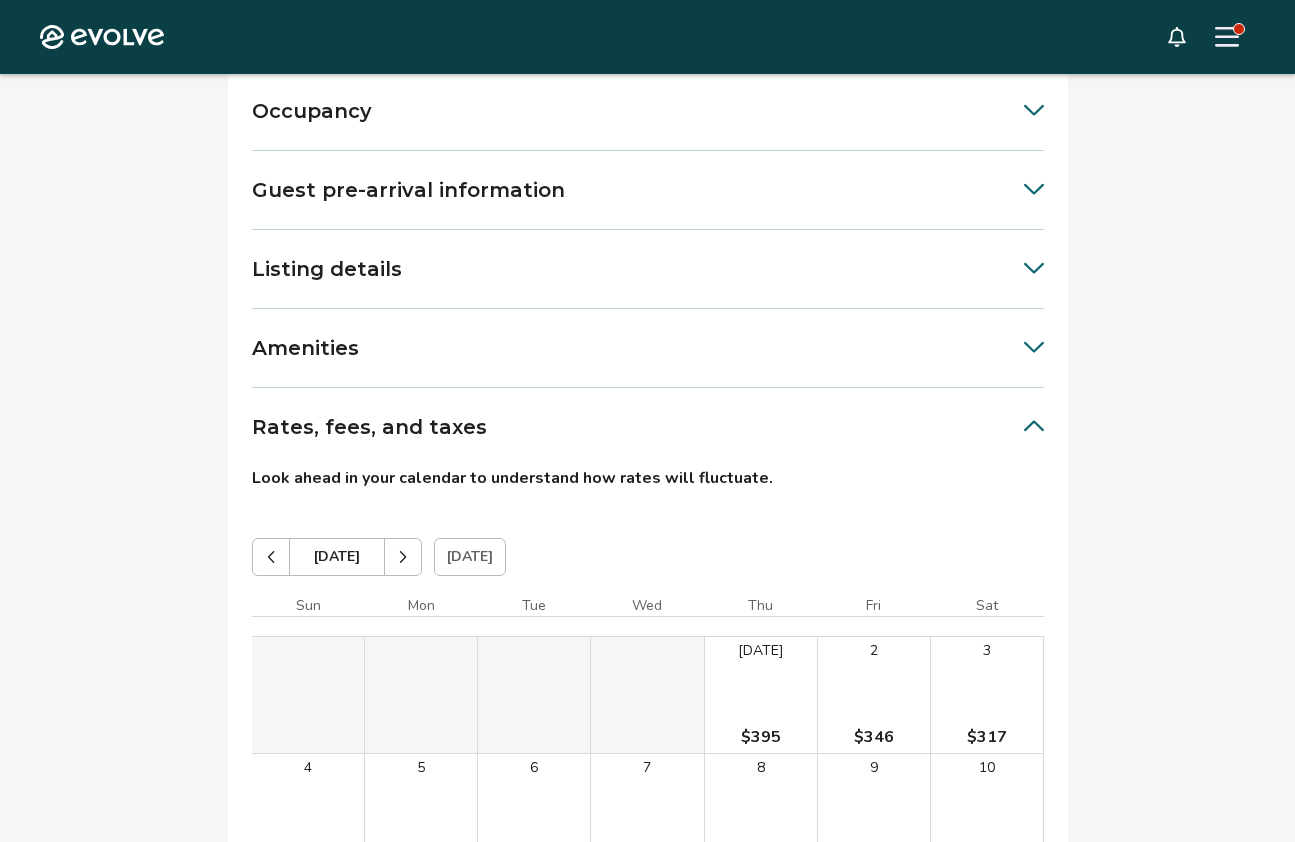 click 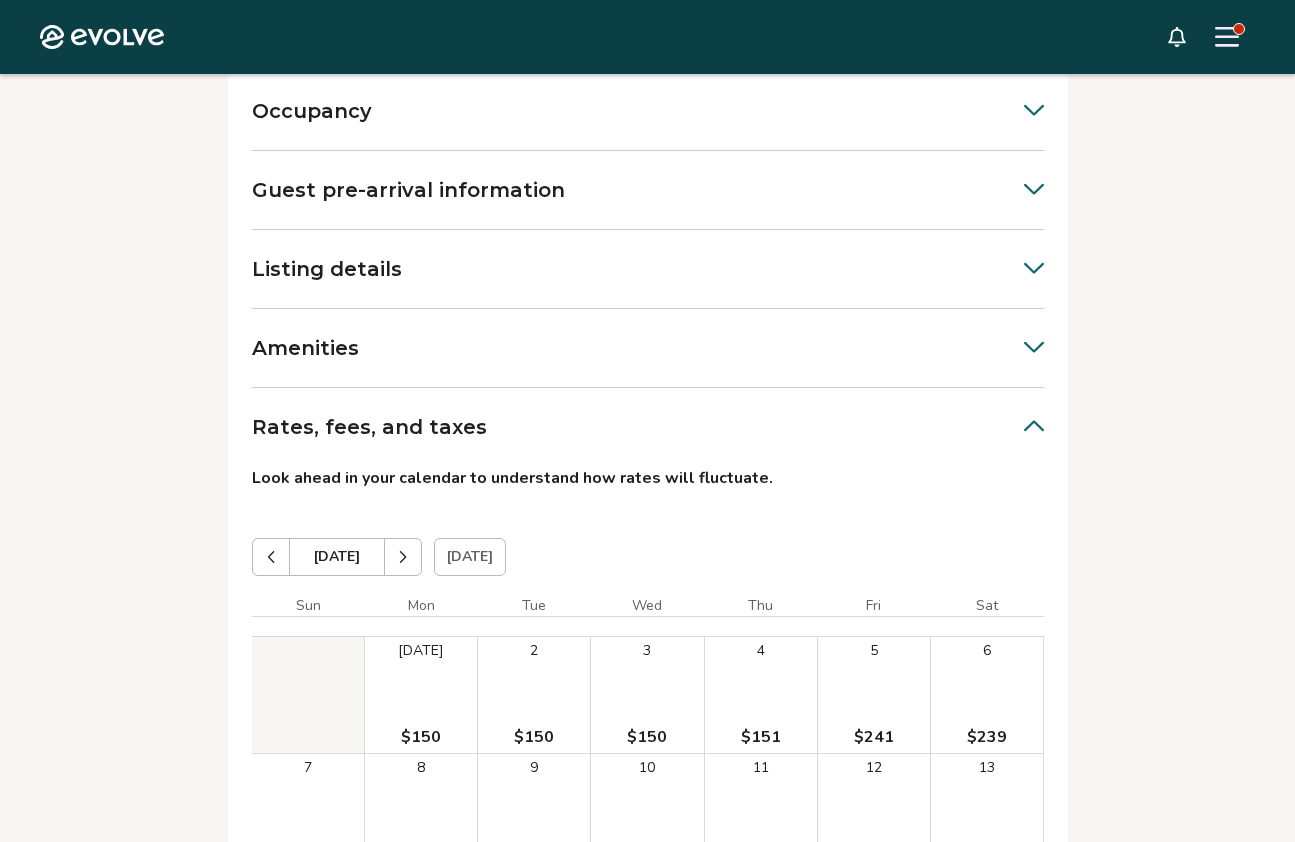 click 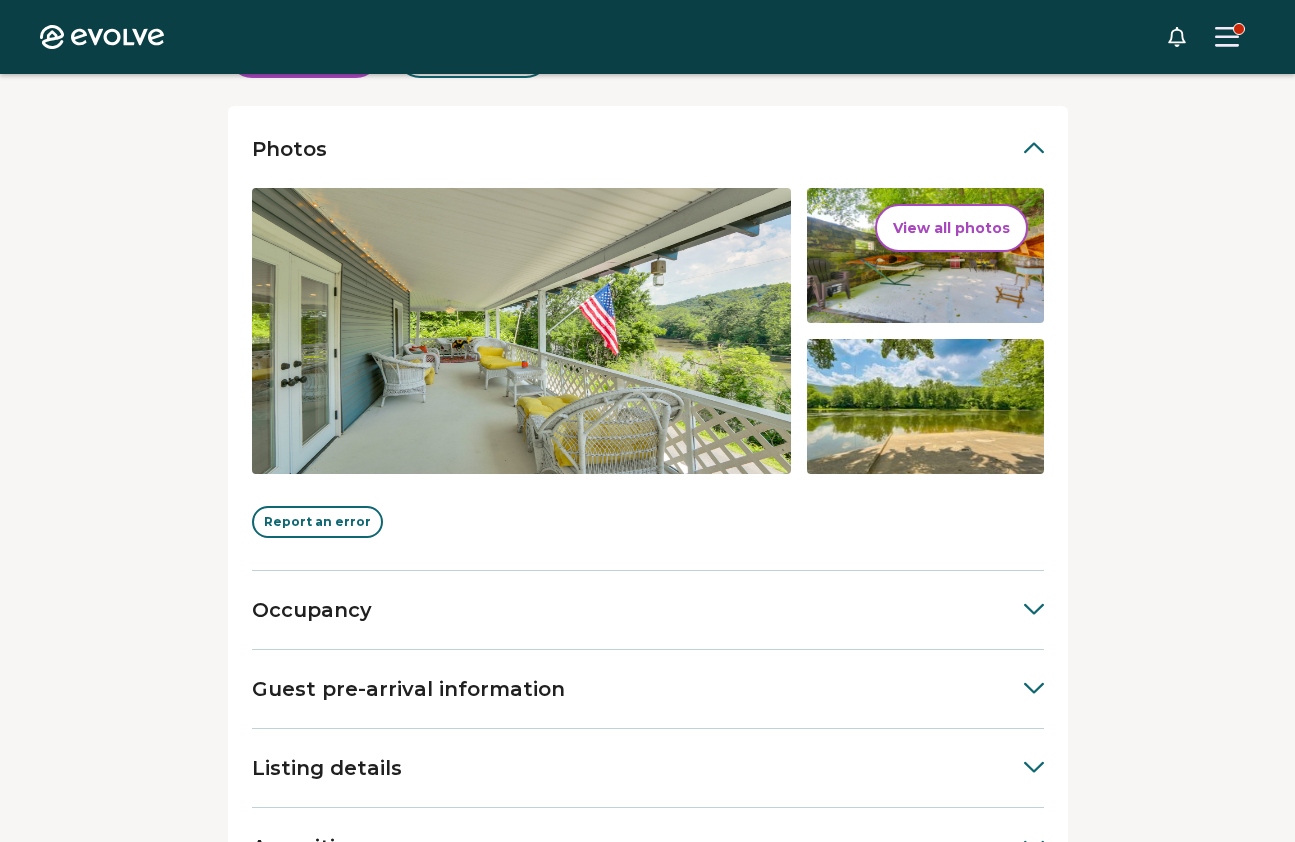 scroll, scrollTop: 348, scrollLeft: 0, axis: vertical 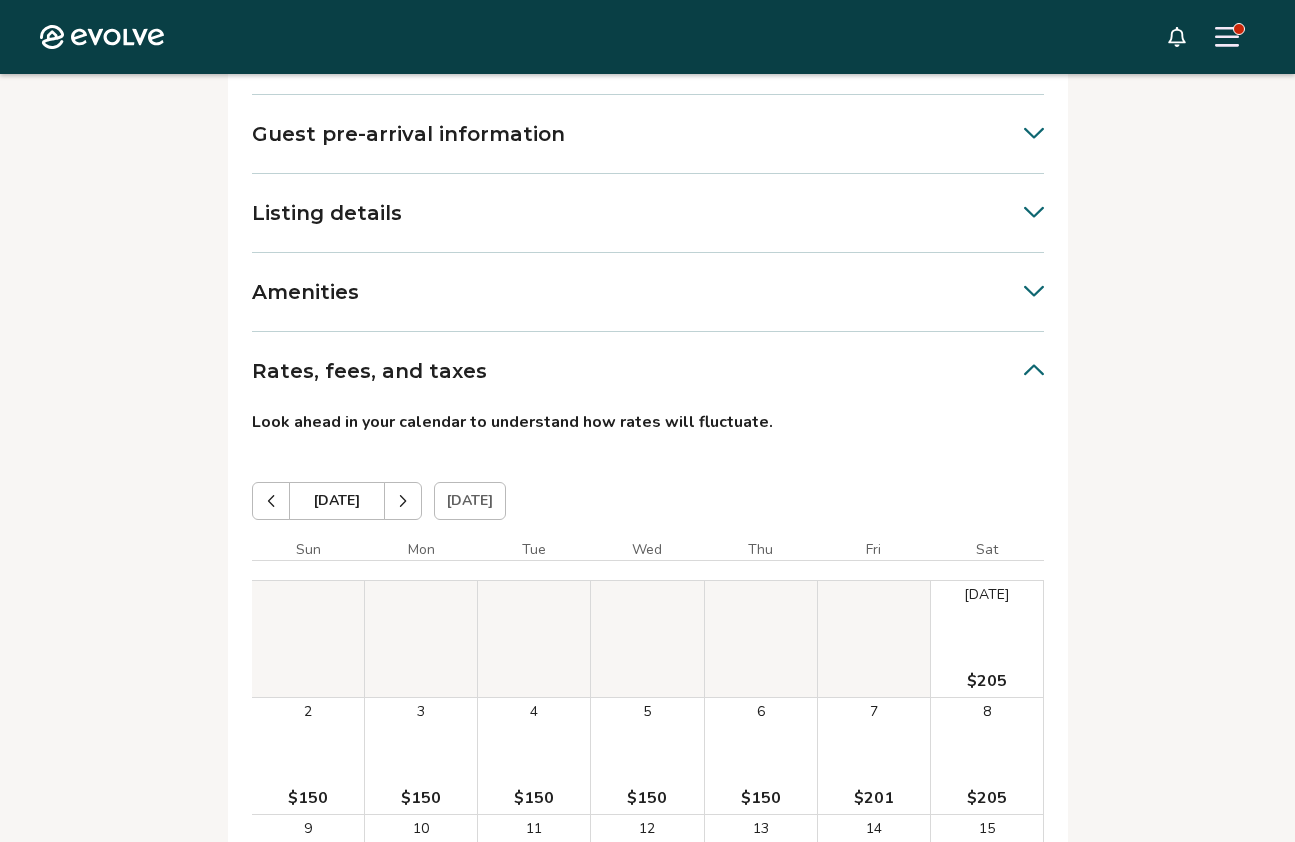 click 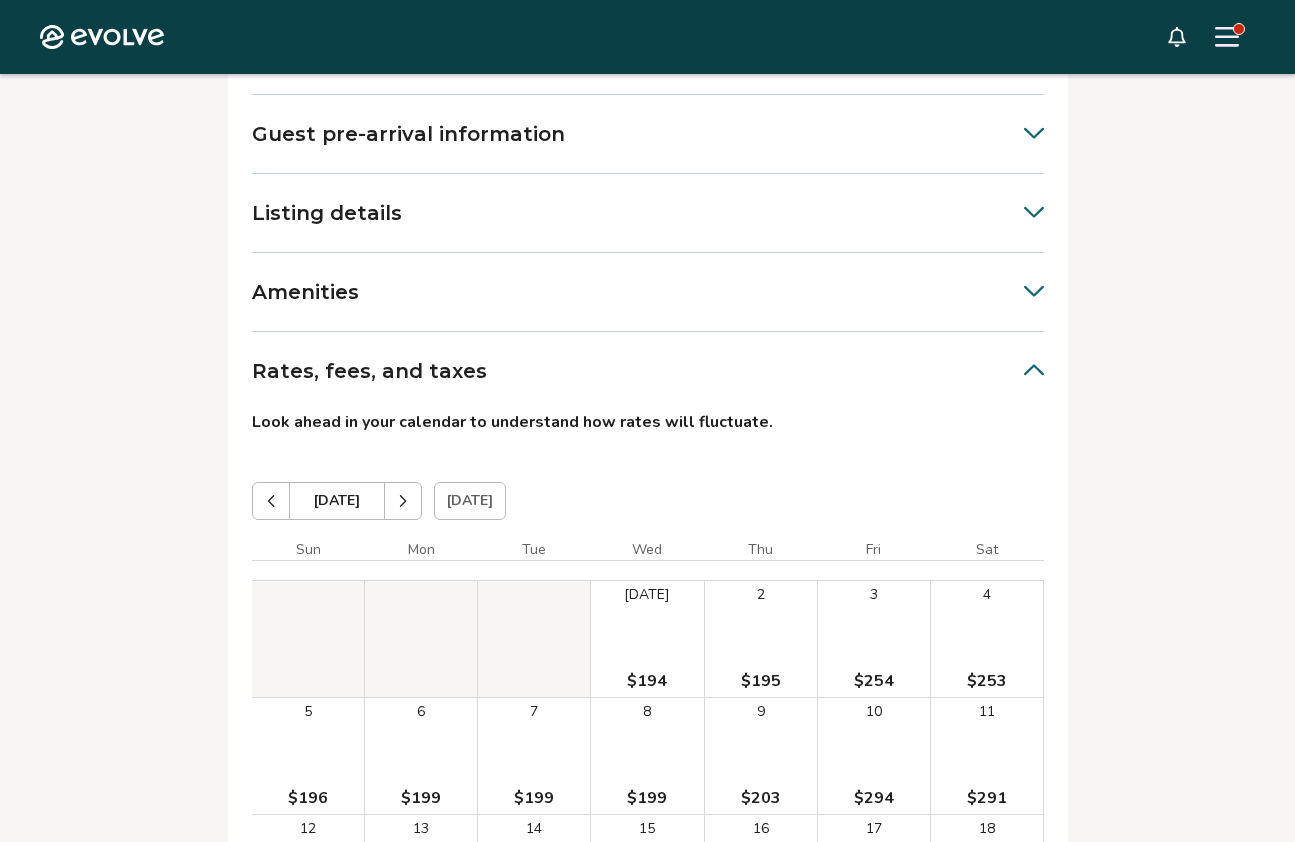 click 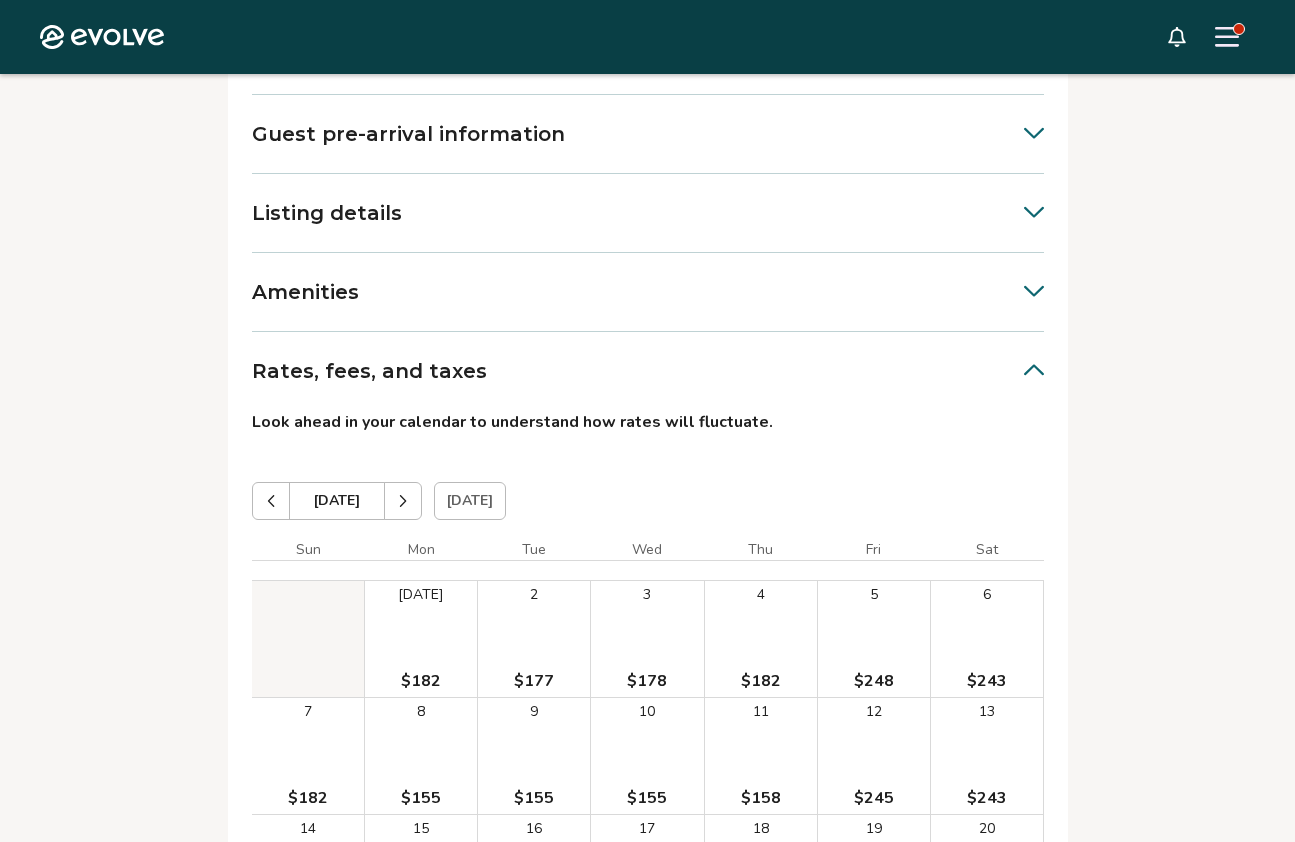 click 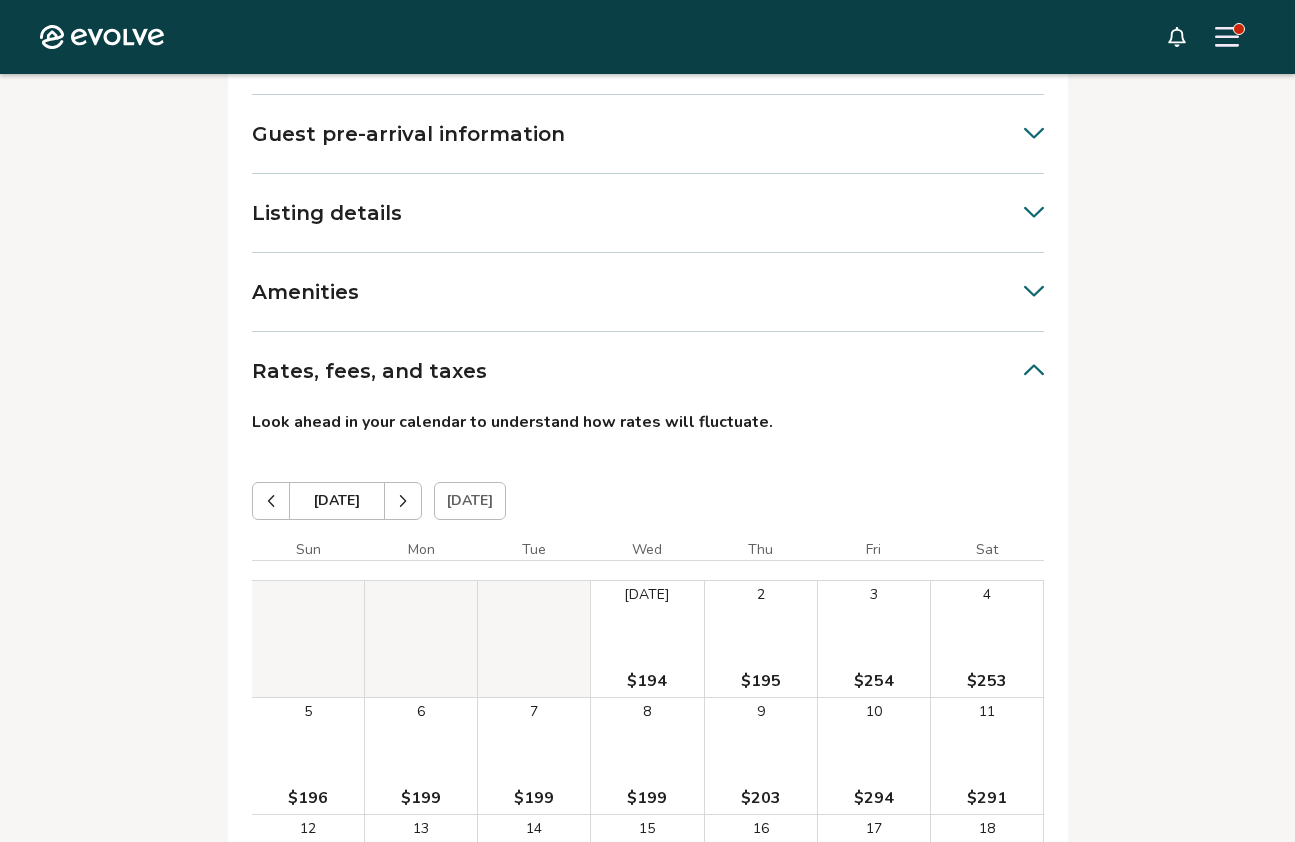 click 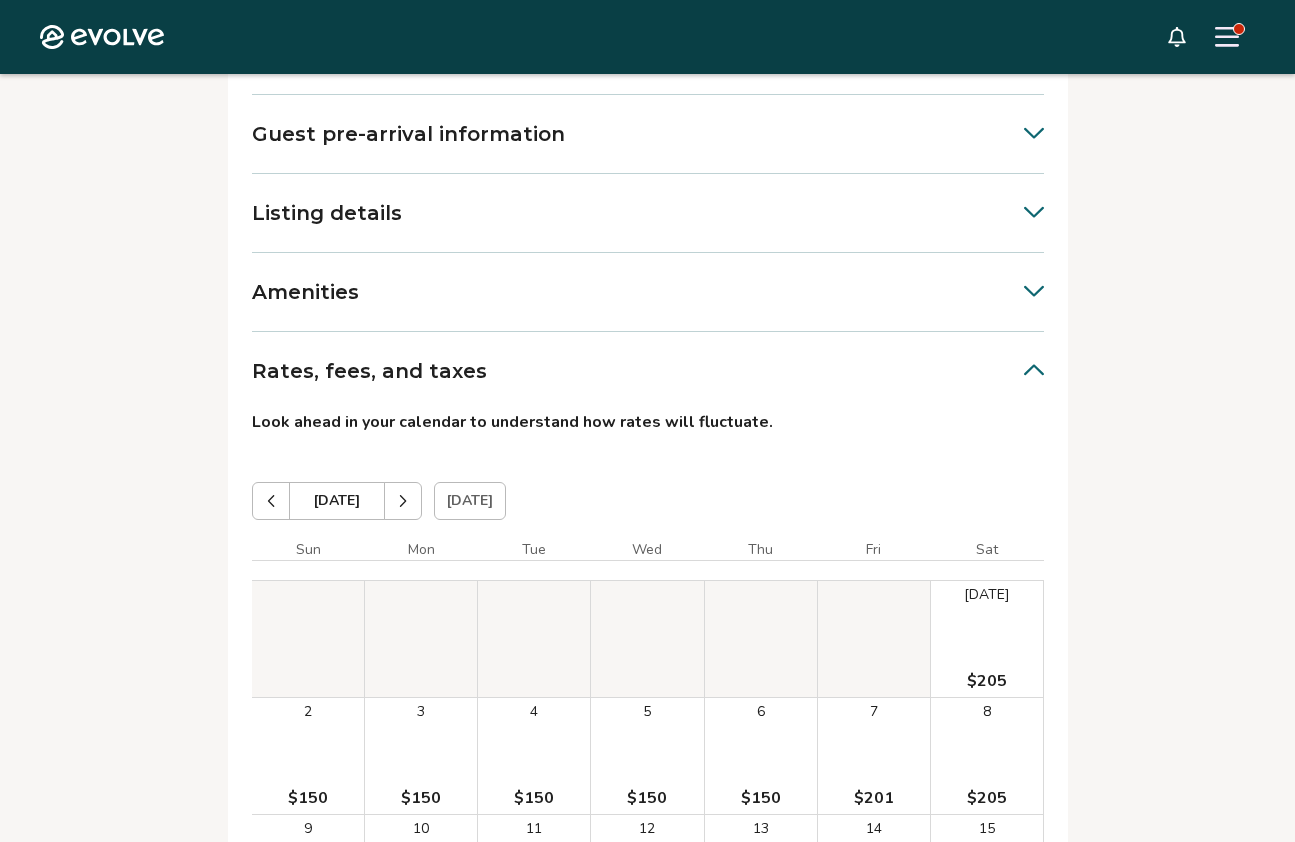 click 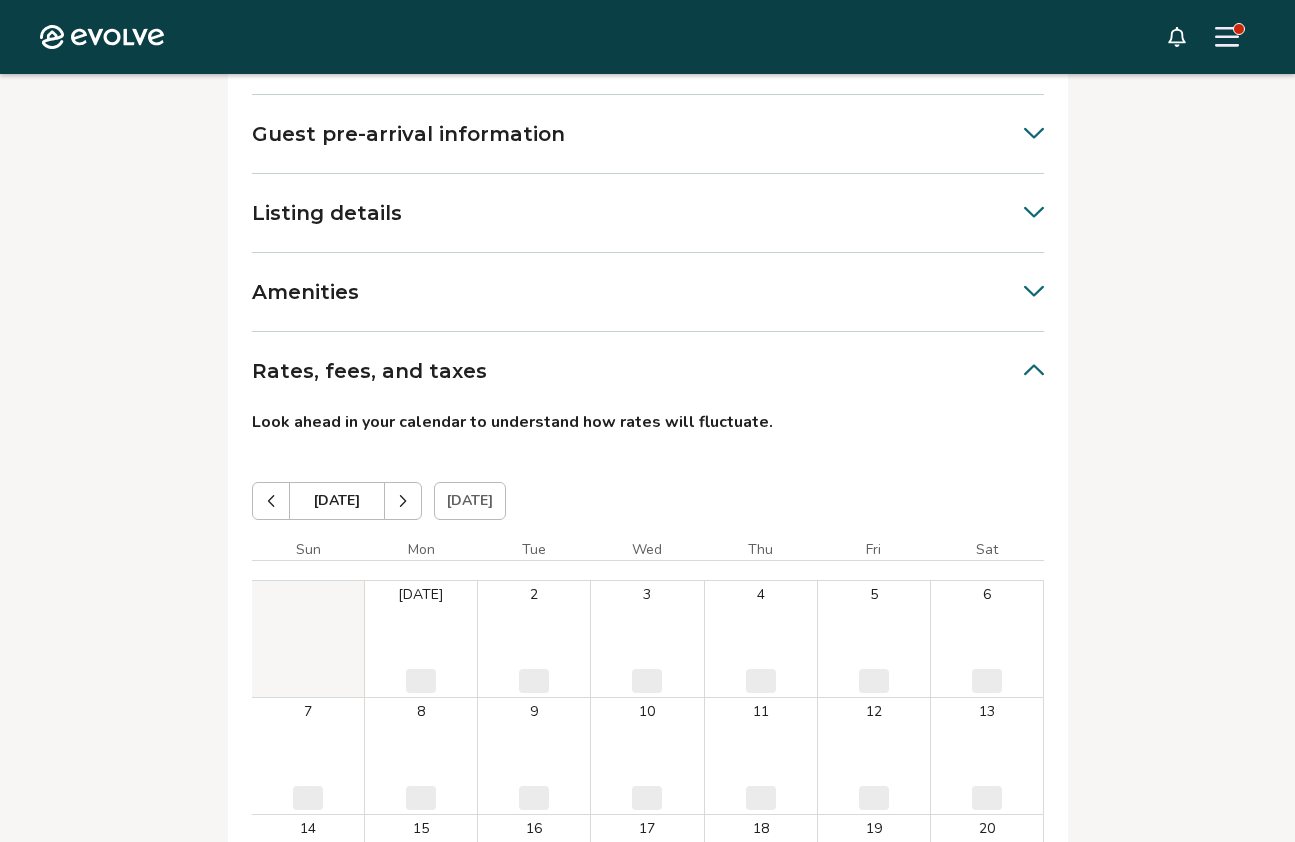 click 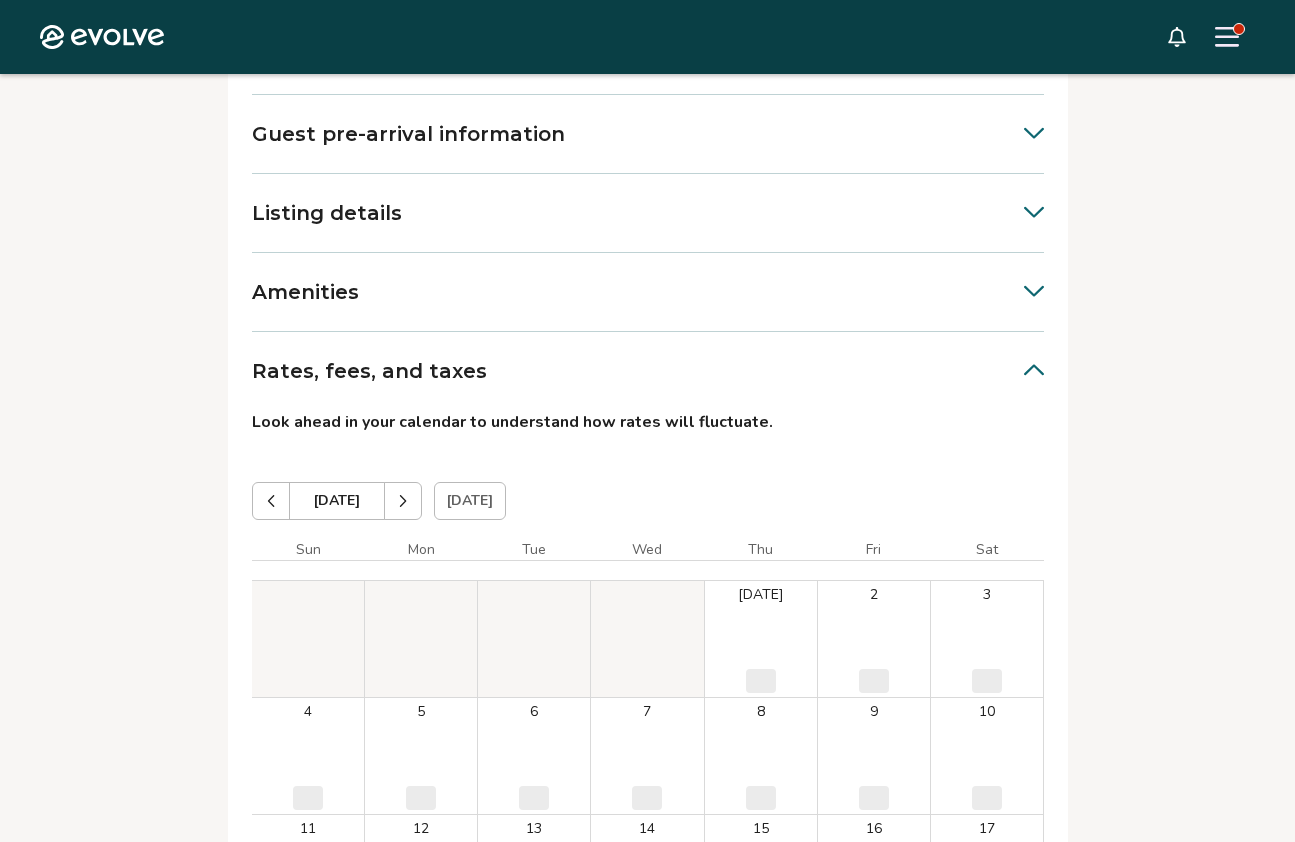click 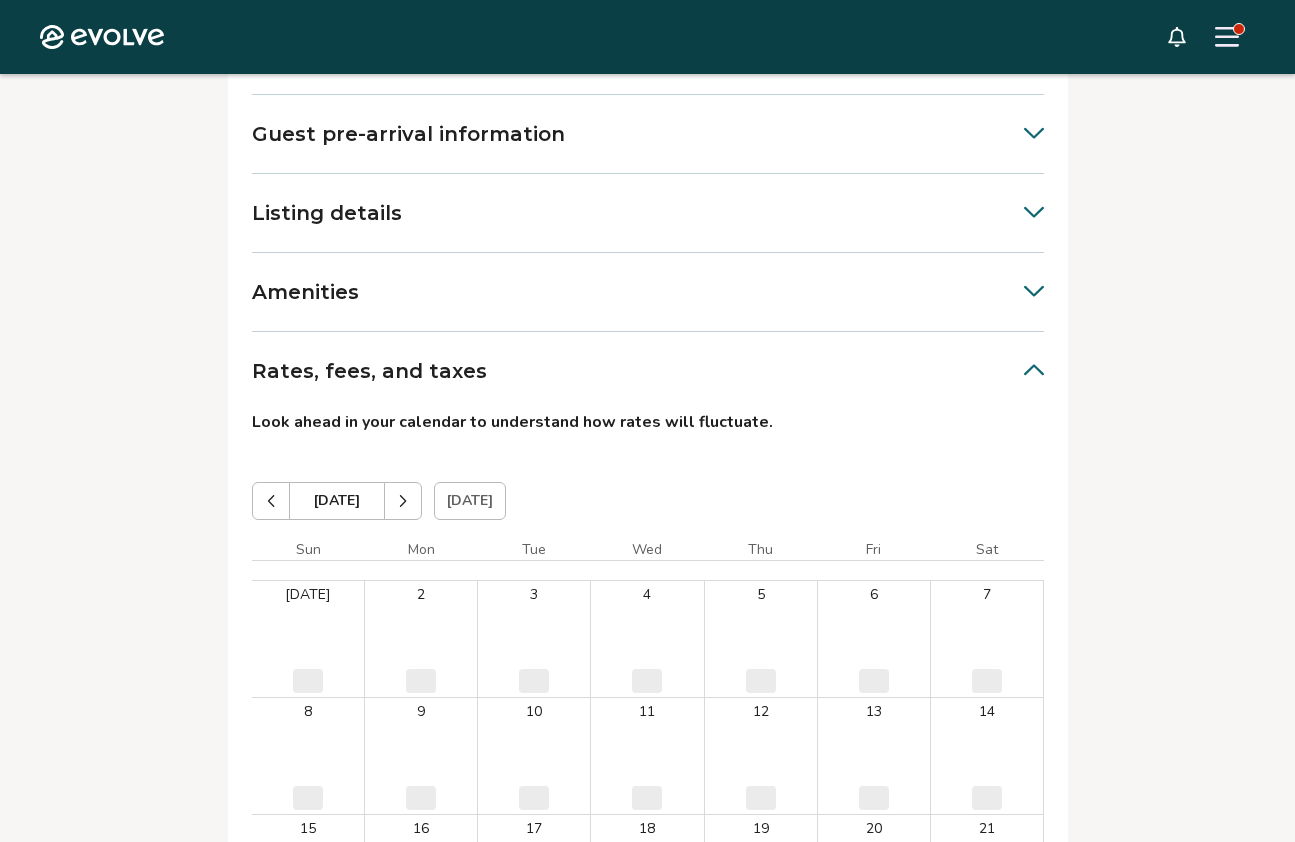 click 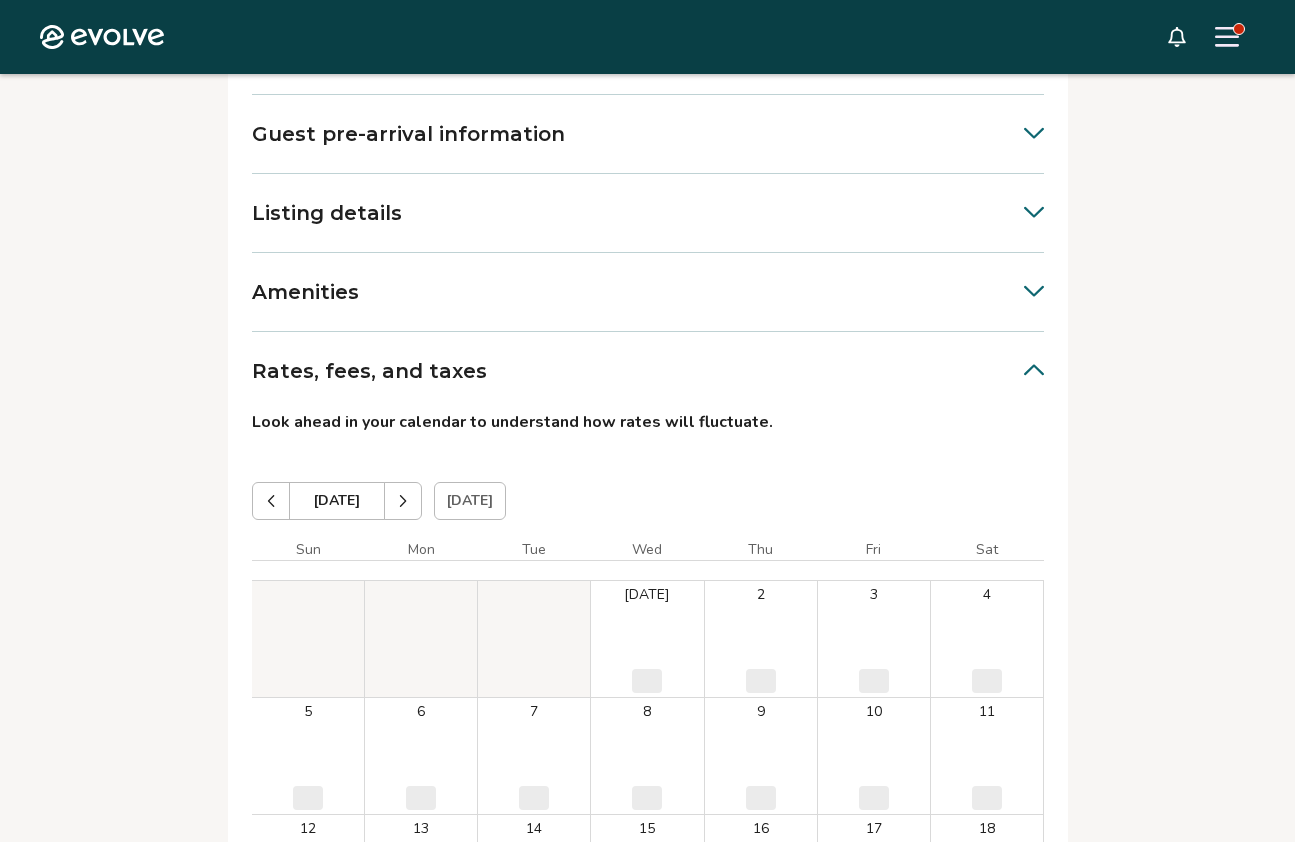 click 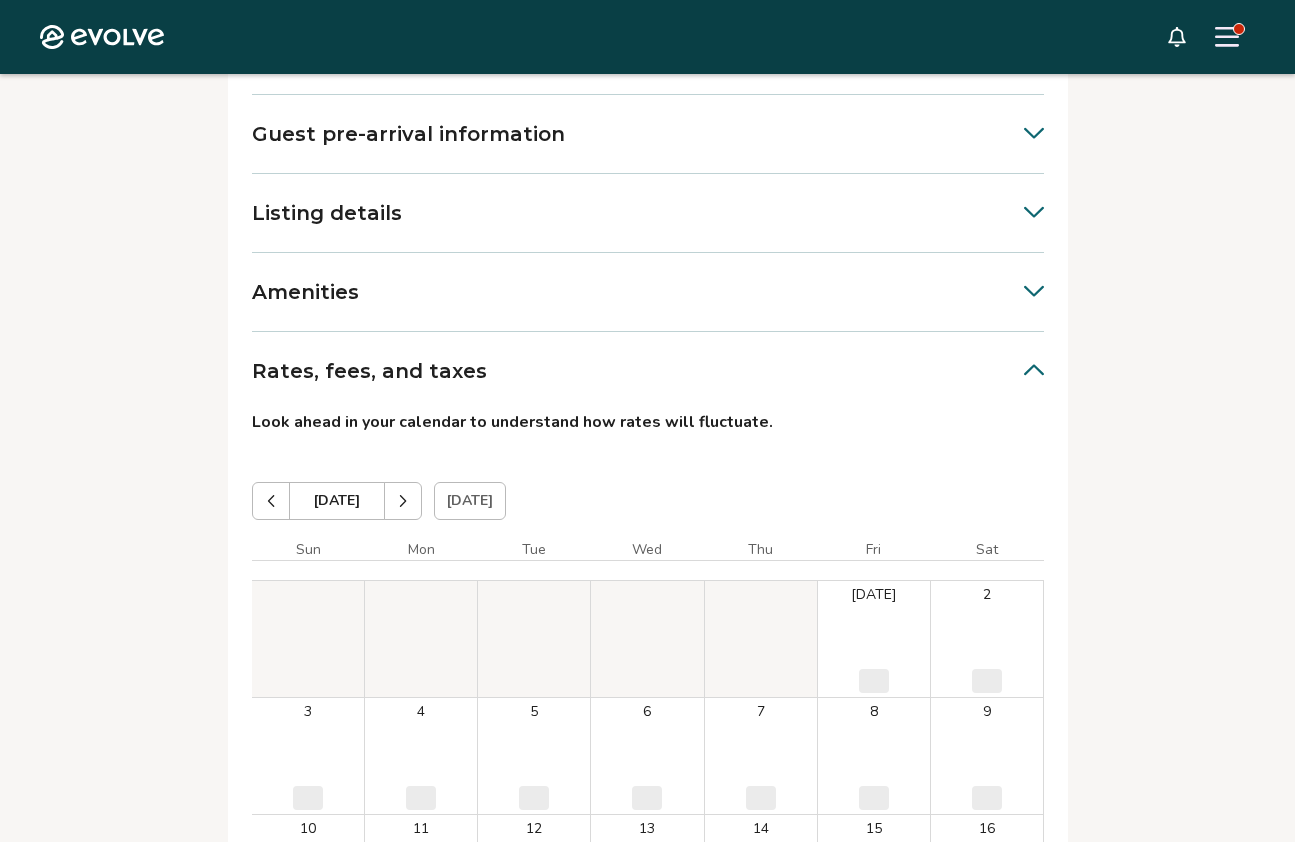 click 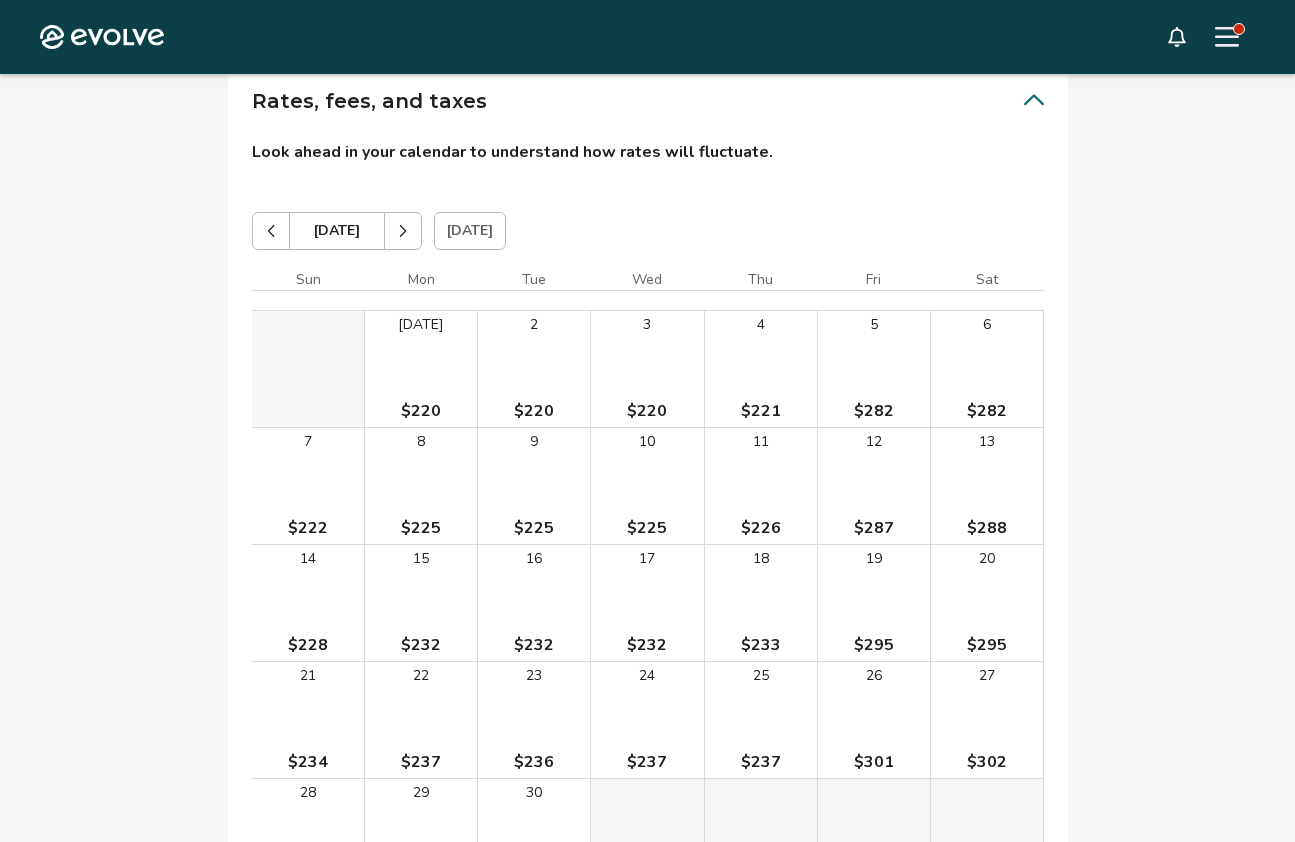 scroll, scrollTop: 1220, scrollLeft: 0, axis: vertical 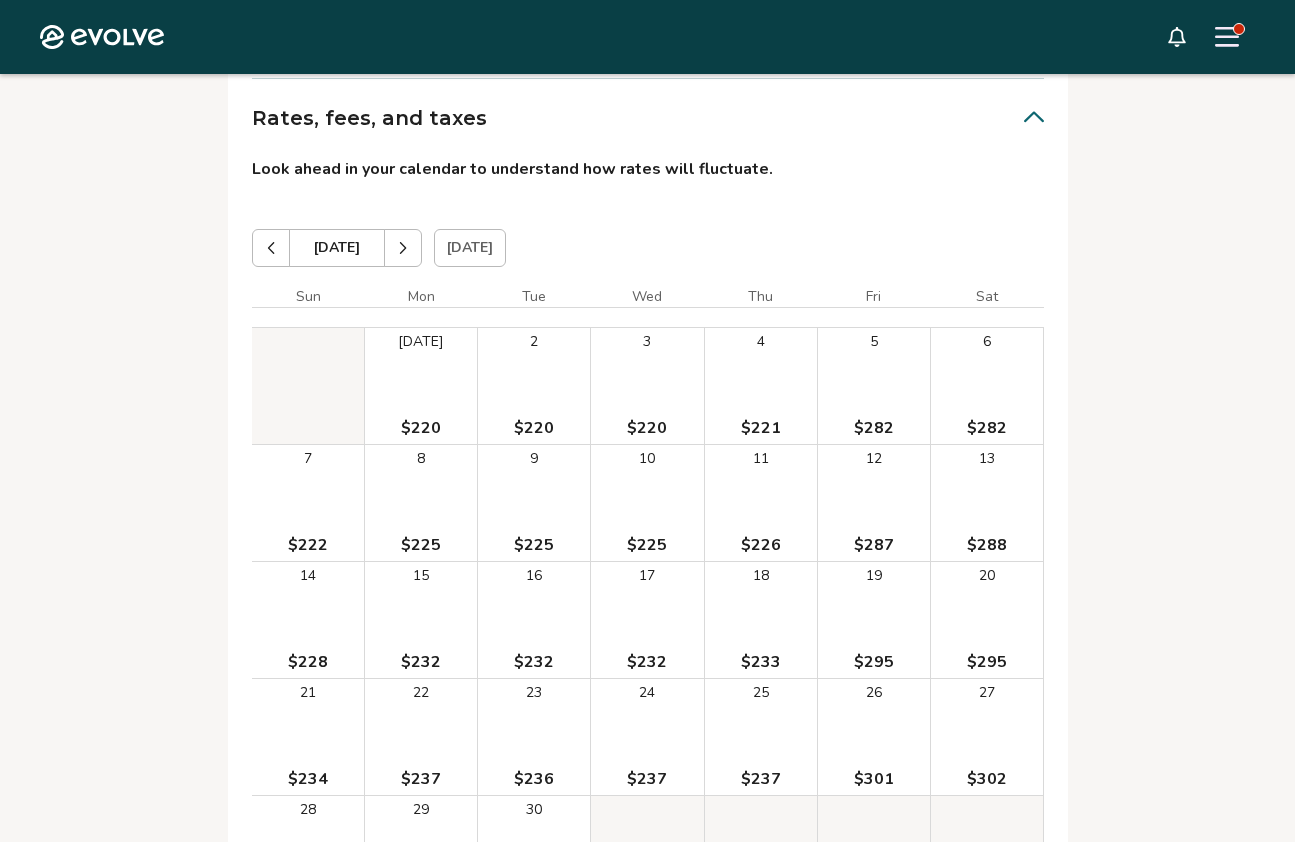 click 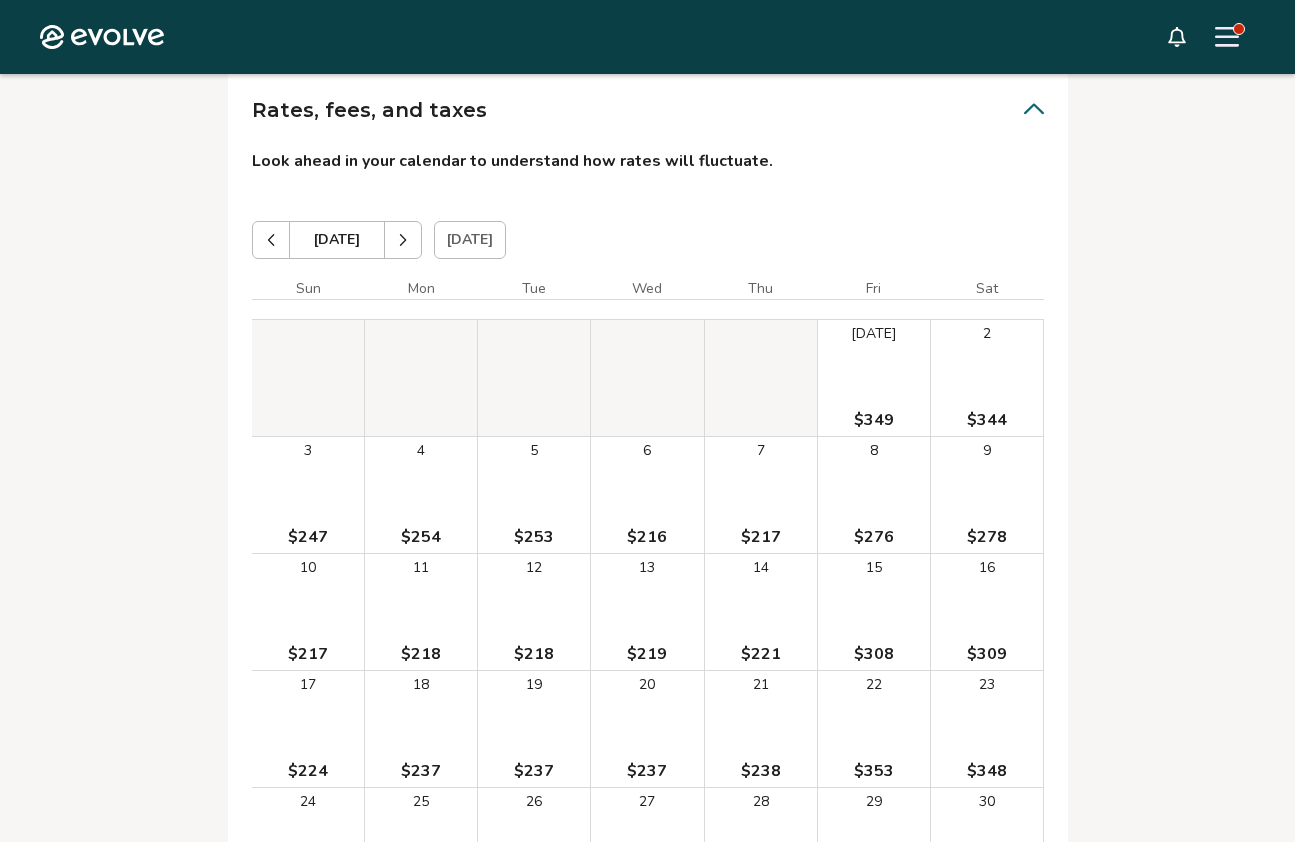 scroll, scrollTop: 1224, scrollLeft: 0, axis: vertical 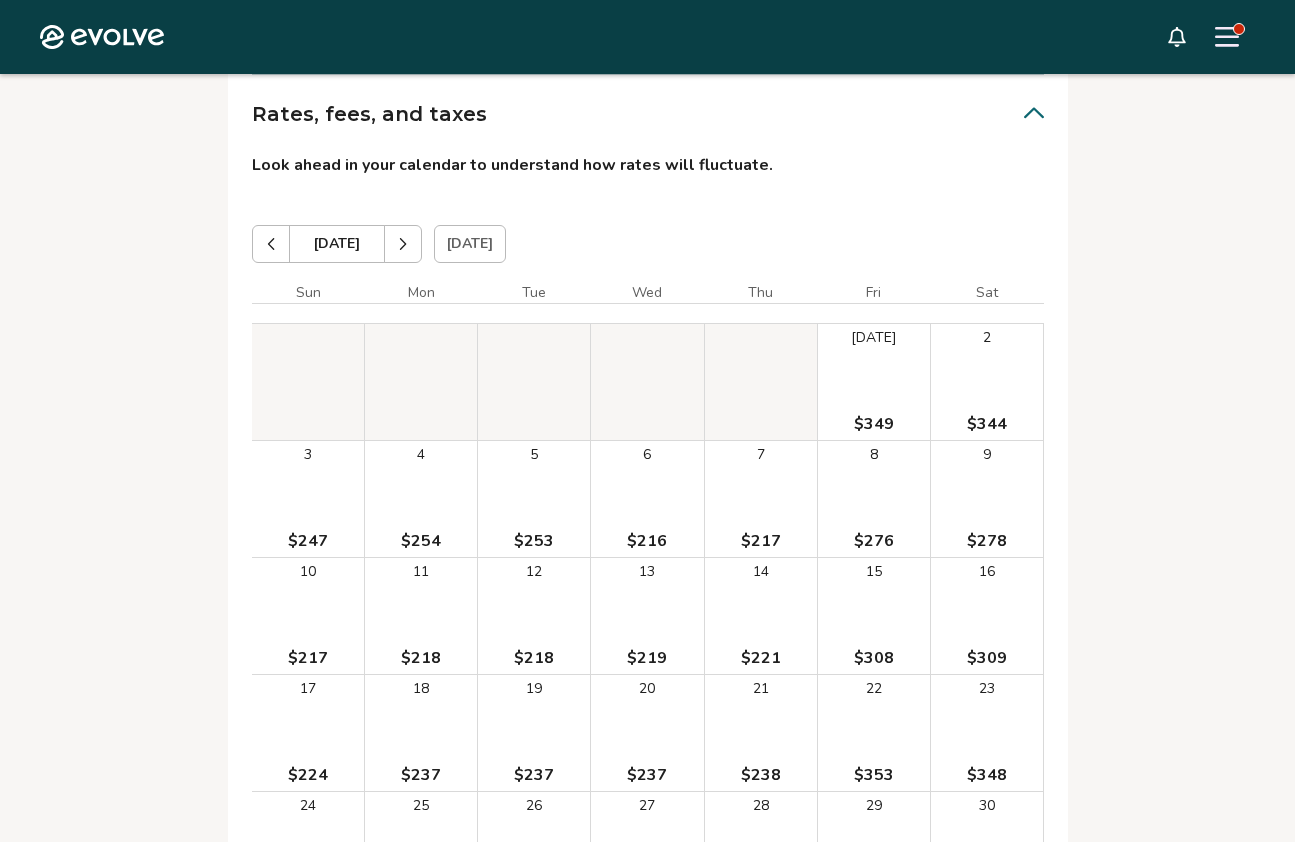 click 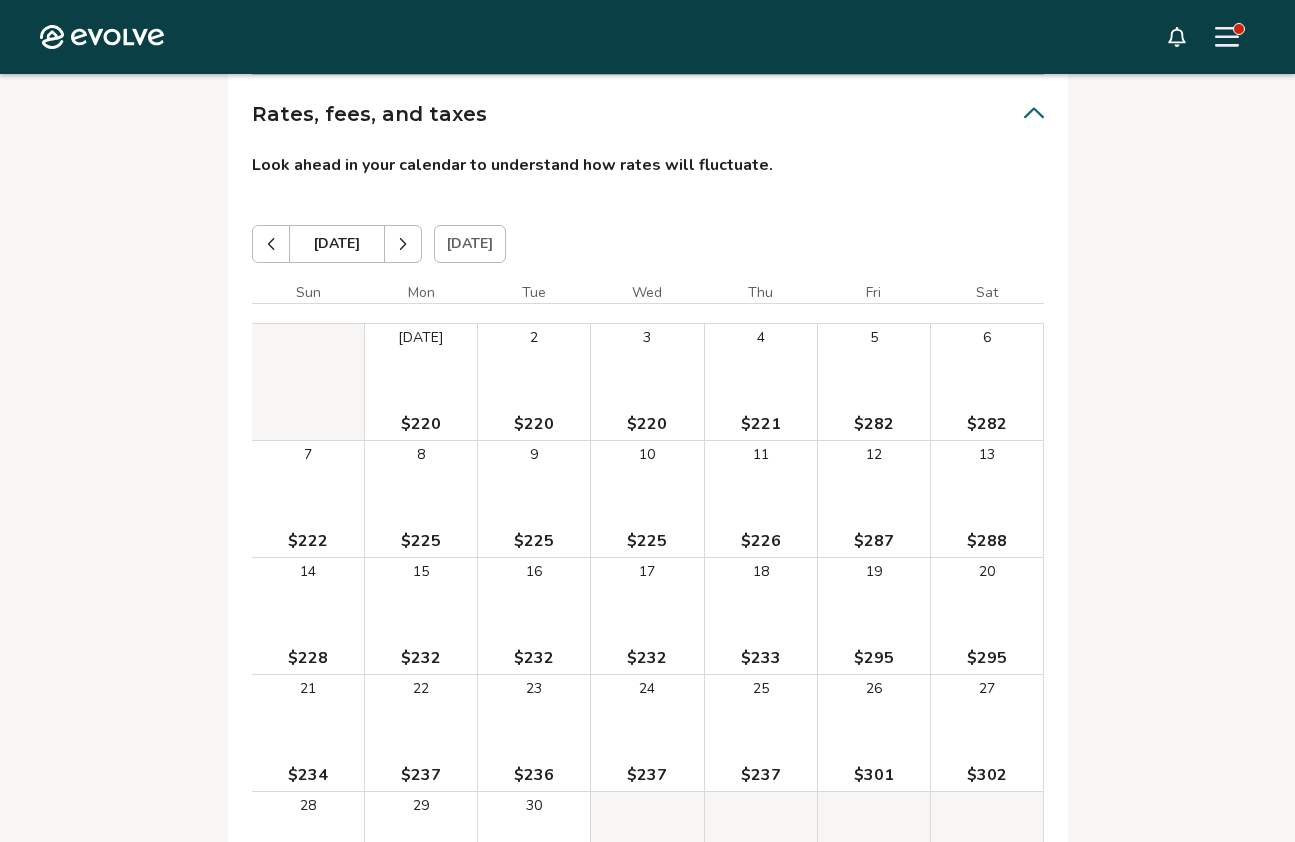 click 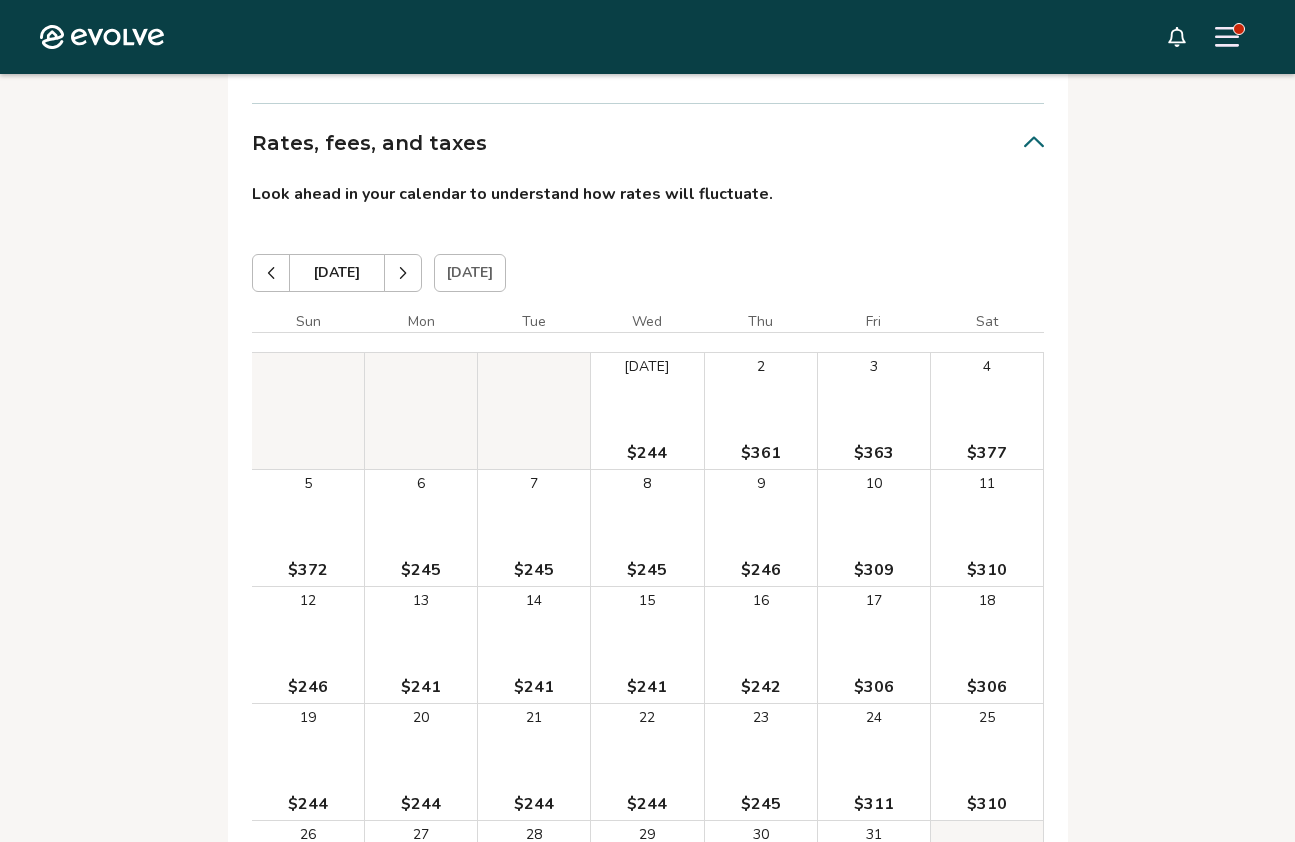 scroll, scrollTop: 1161, scrollLeft: 0, axis: vertical 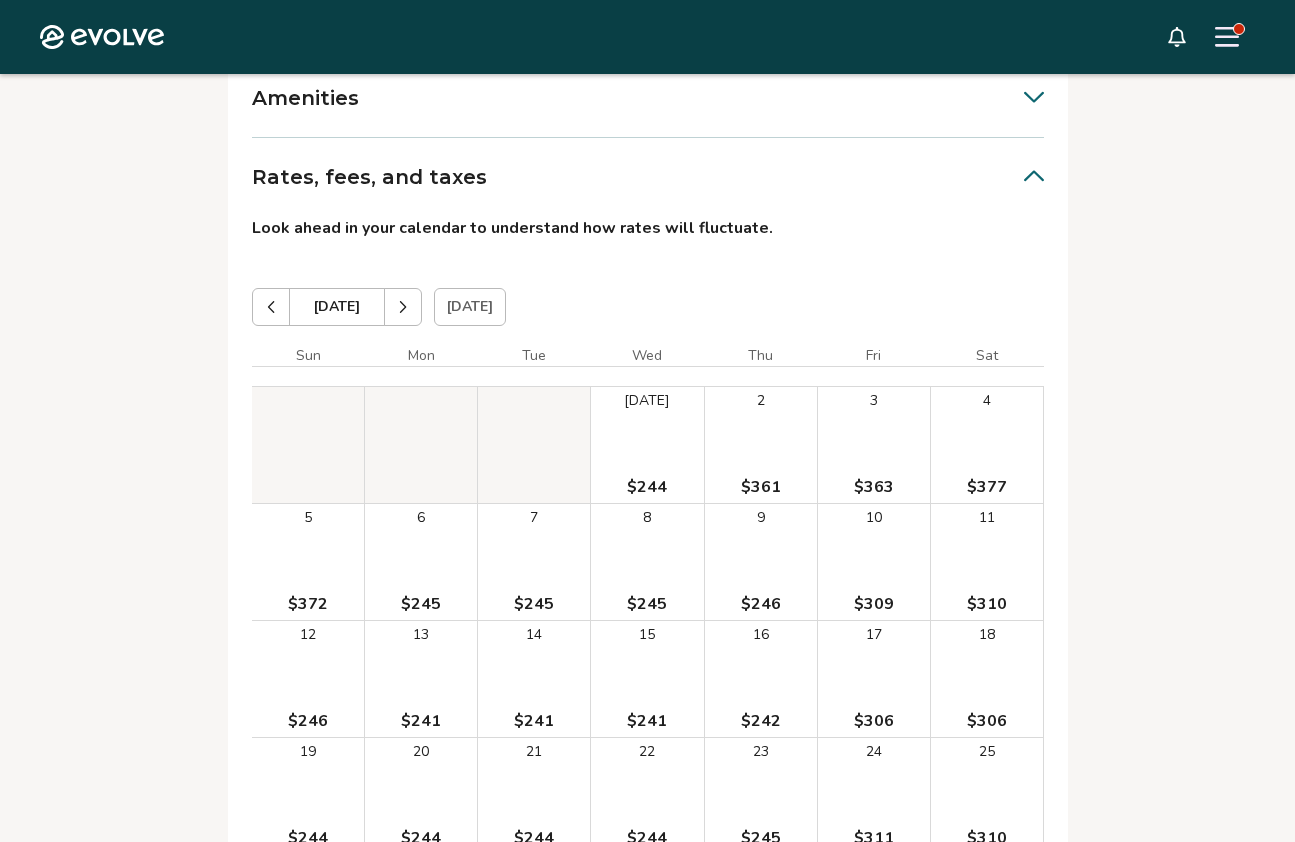 click 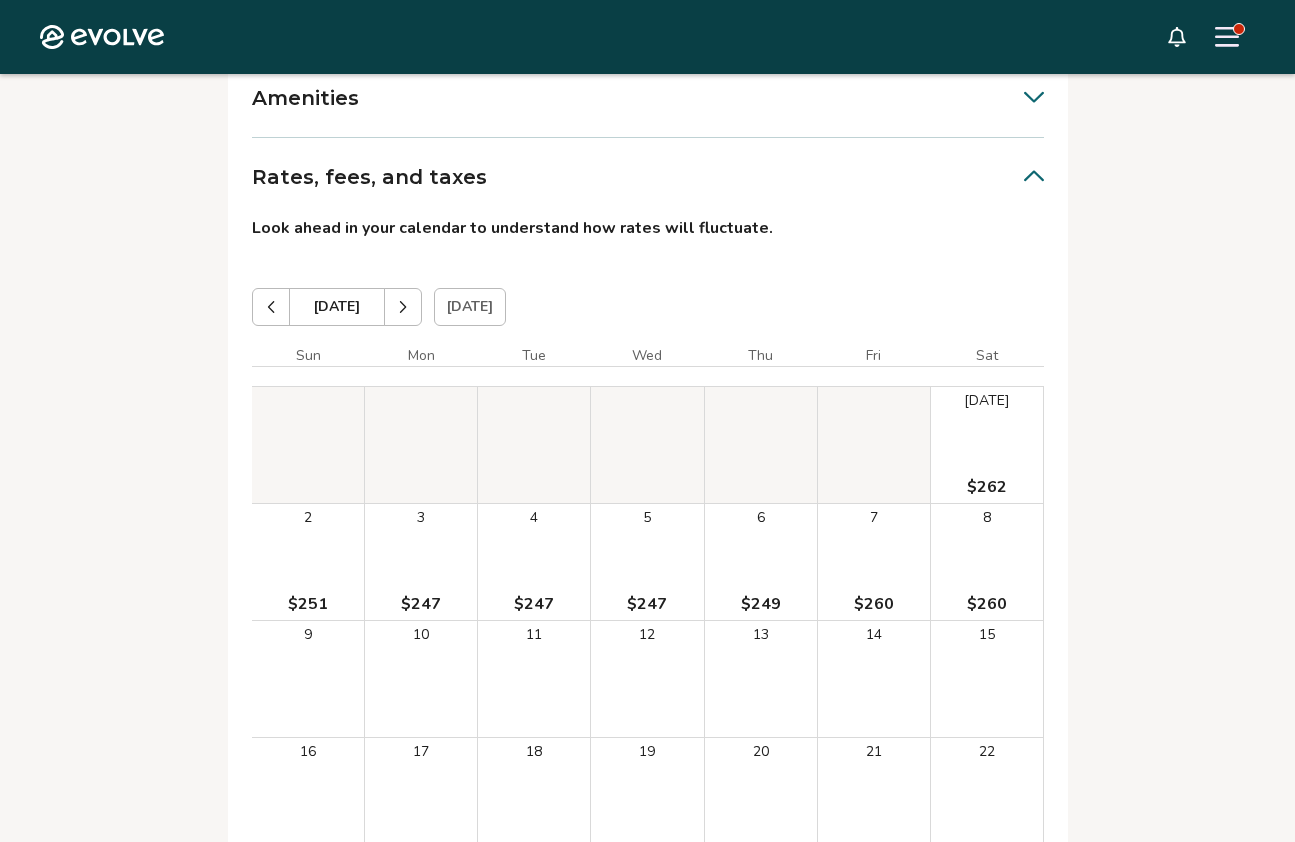 click 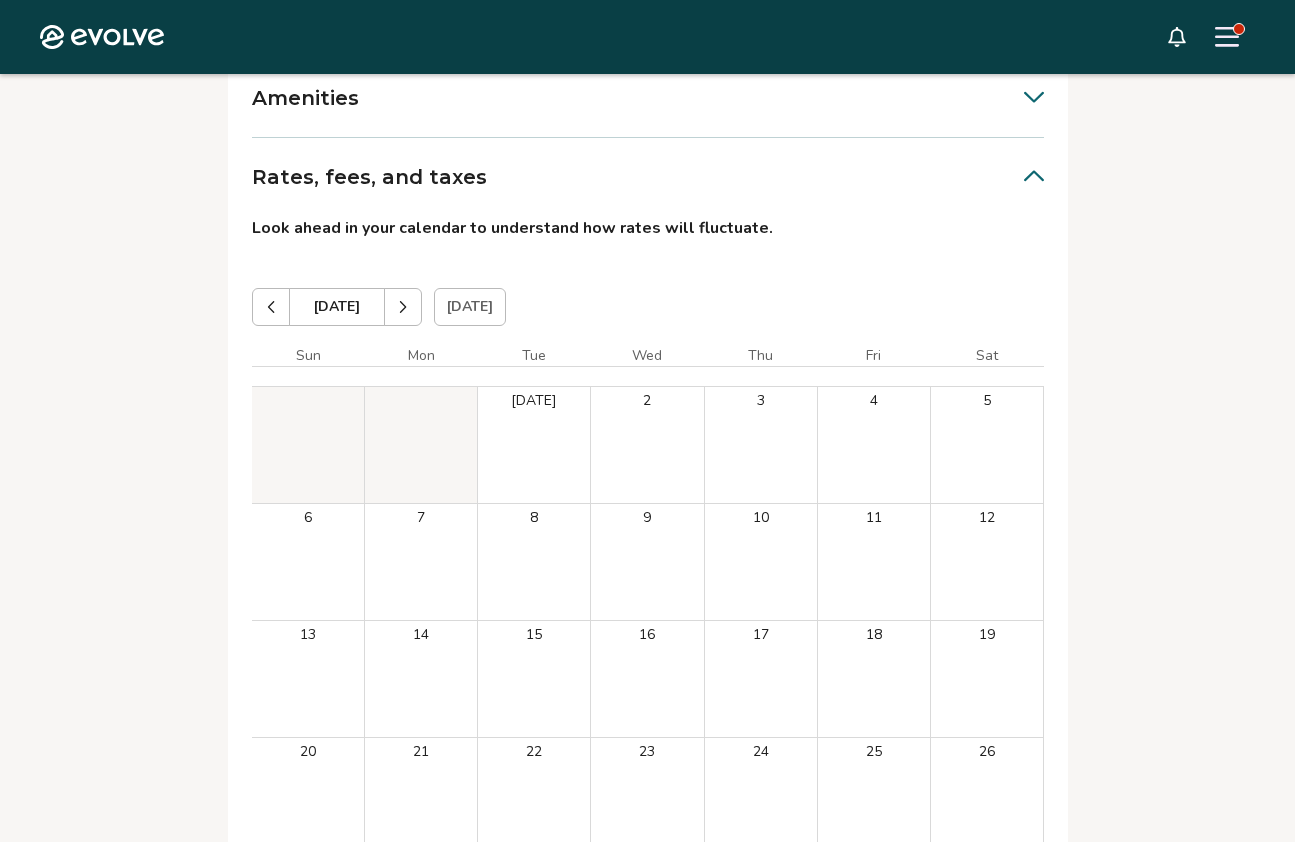 click 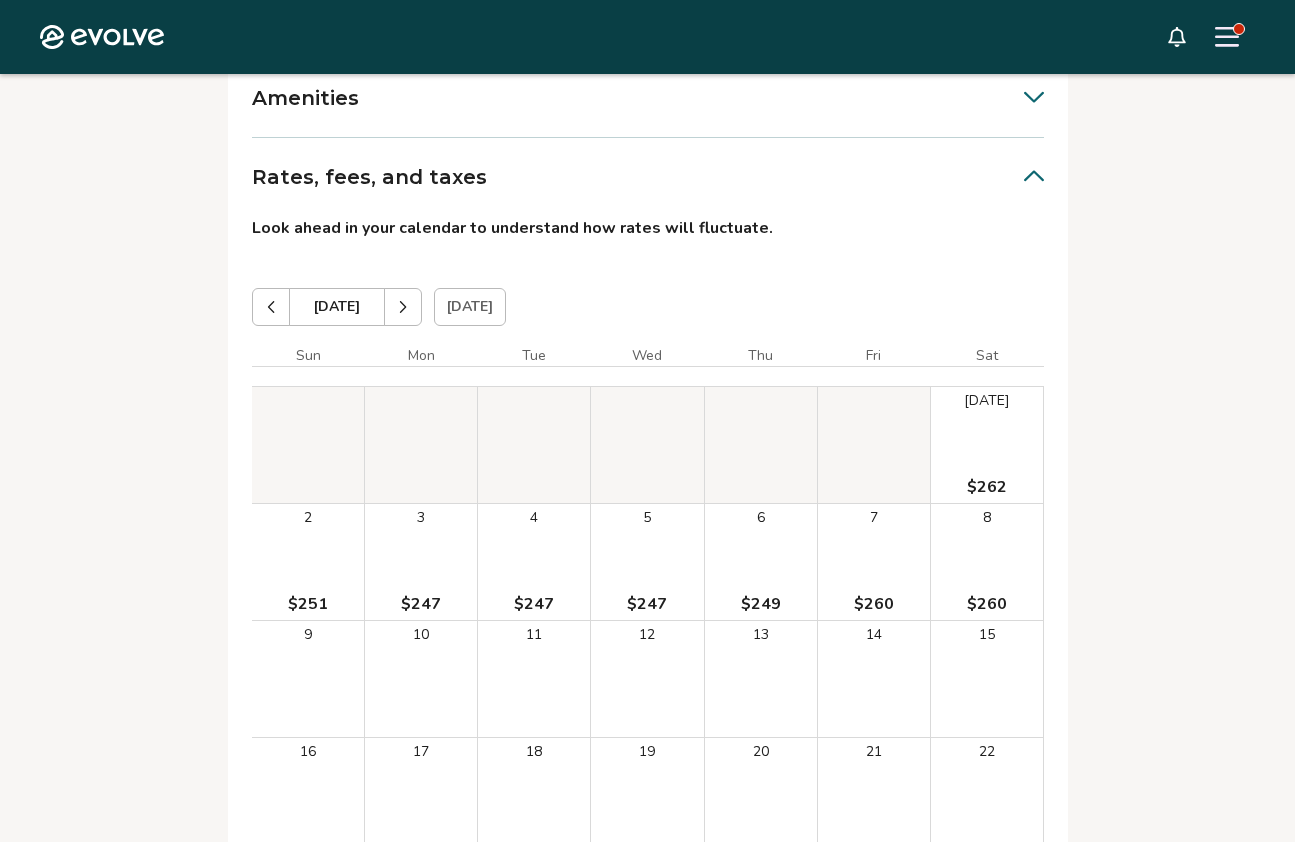 click 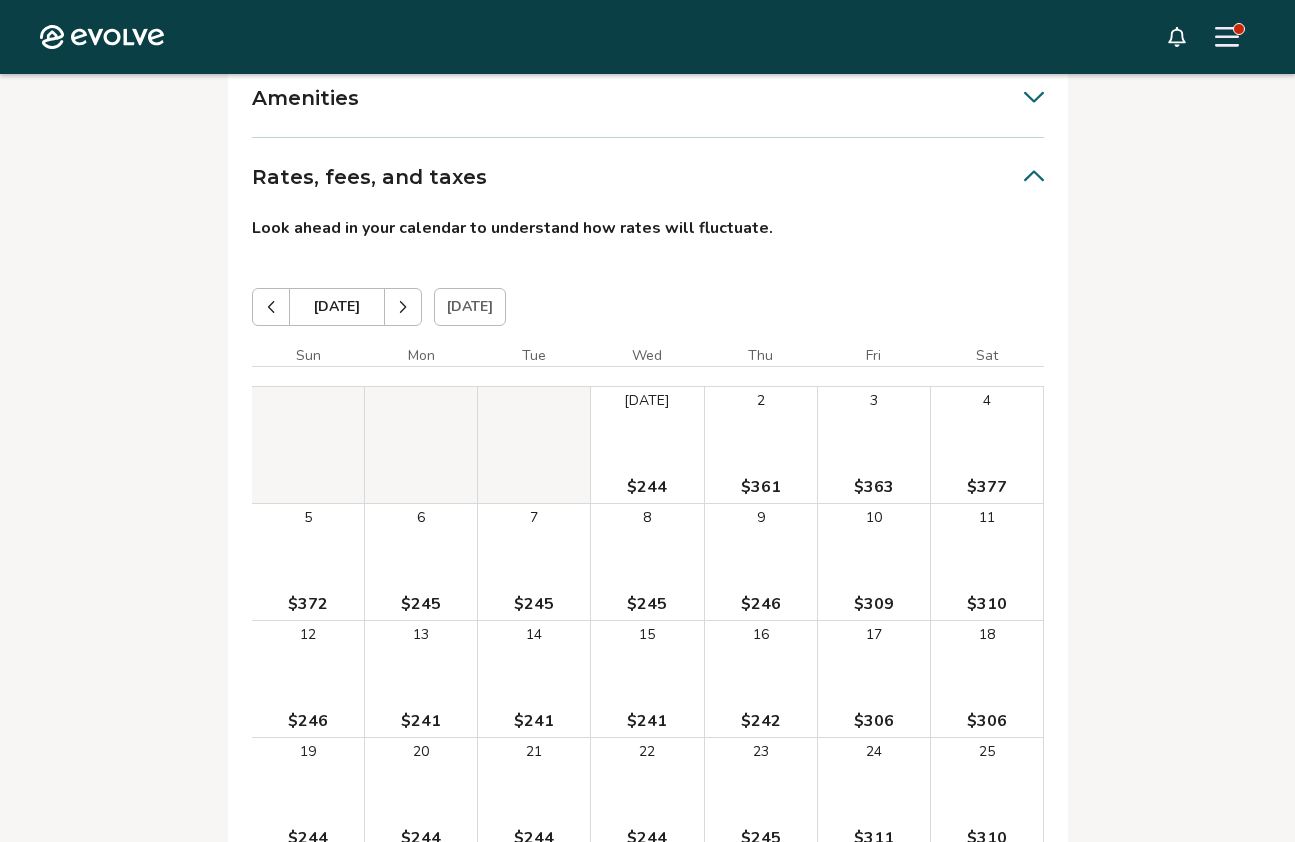 click 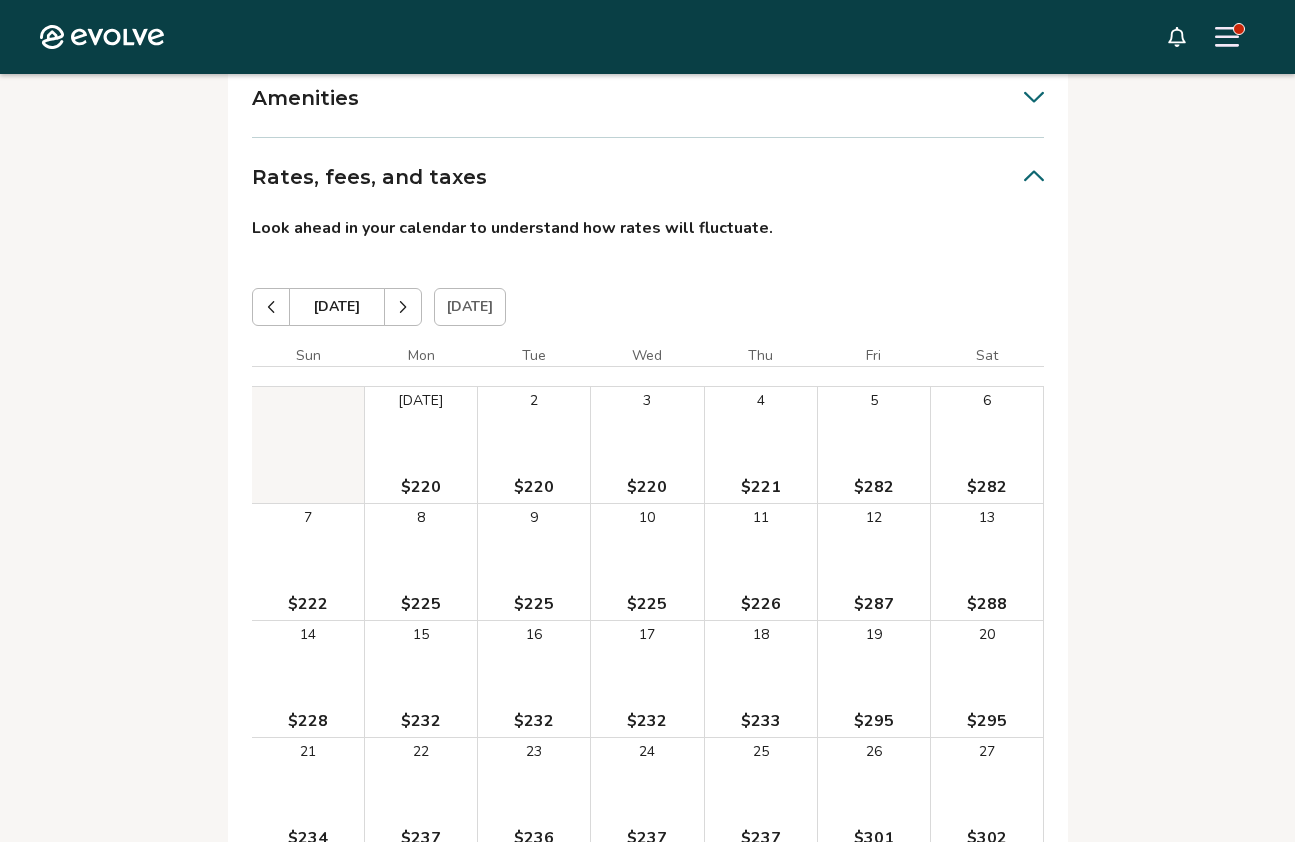 click 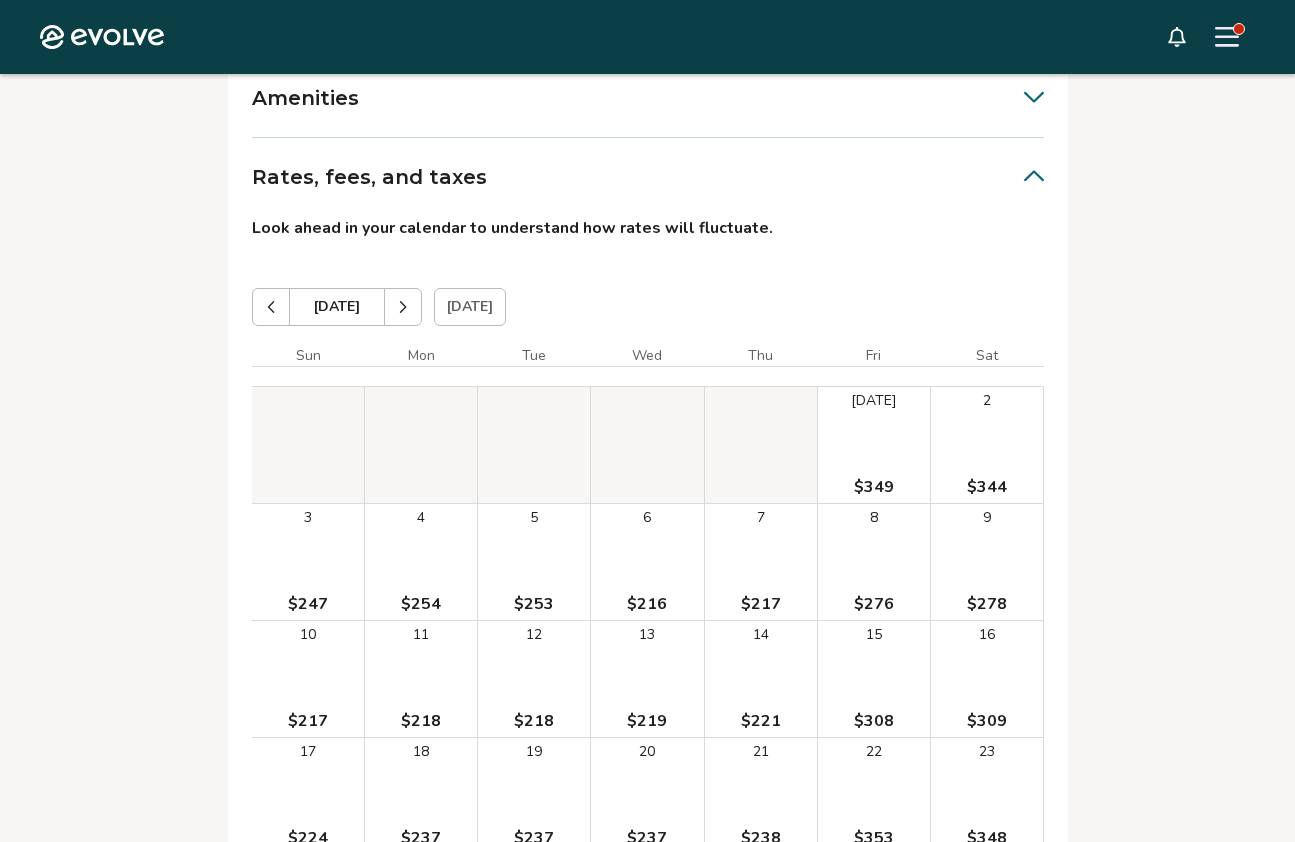 click 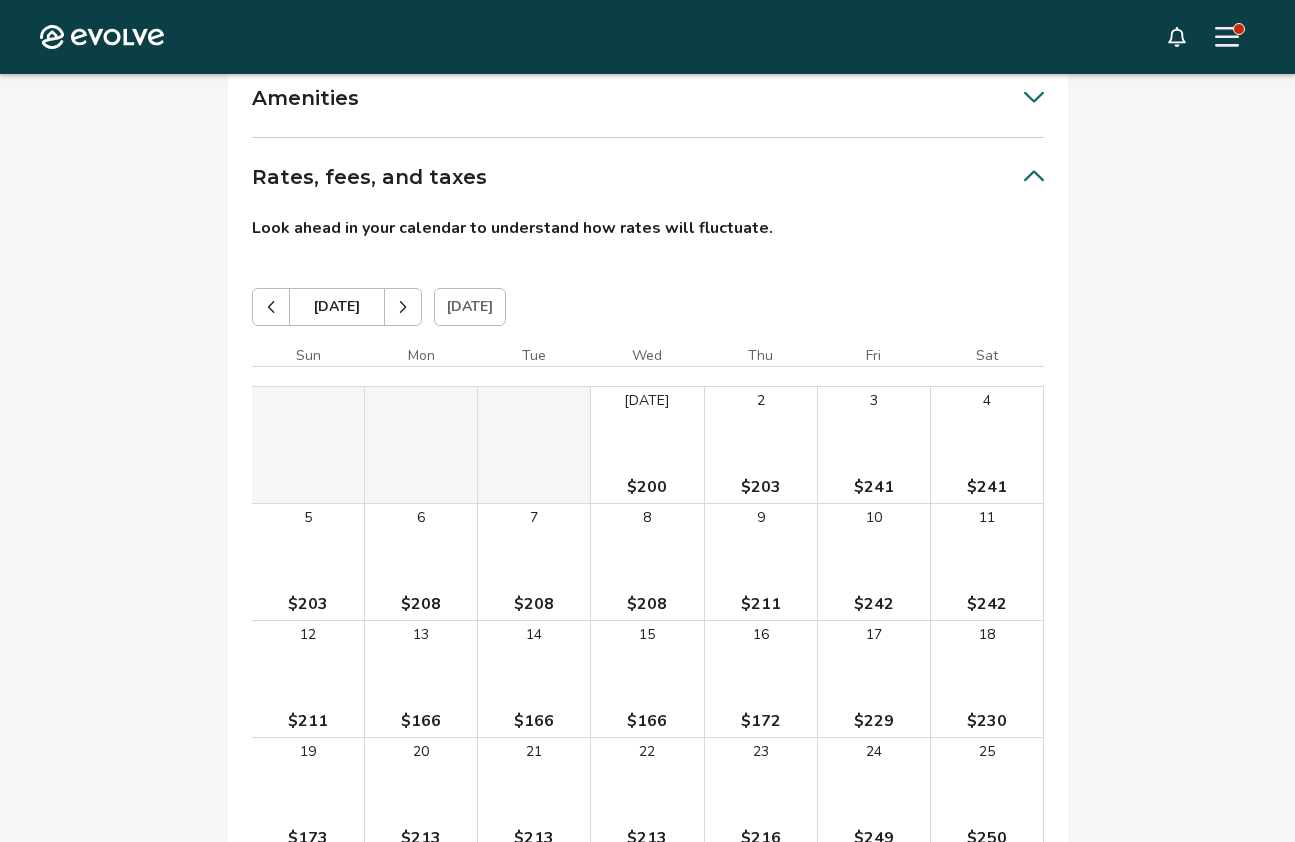 click 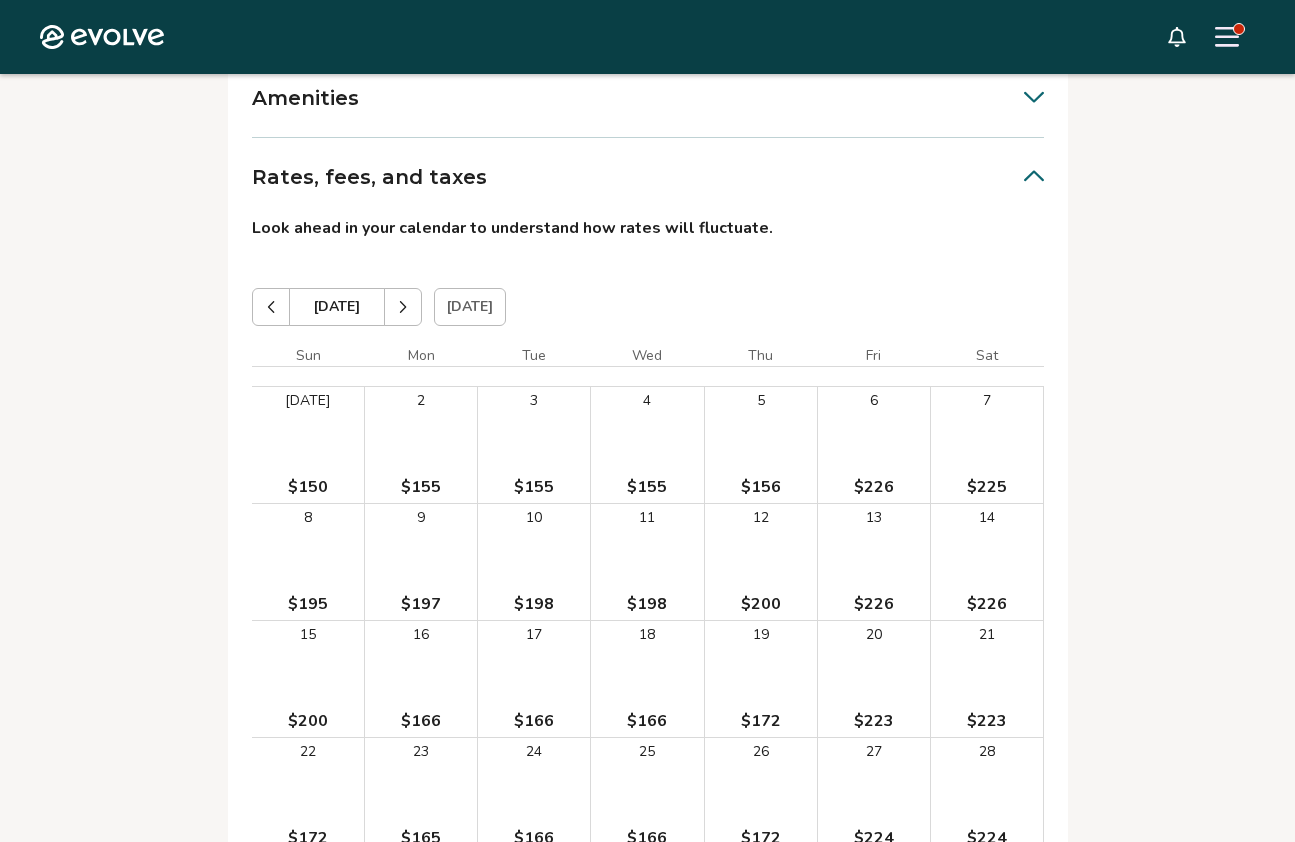 click 